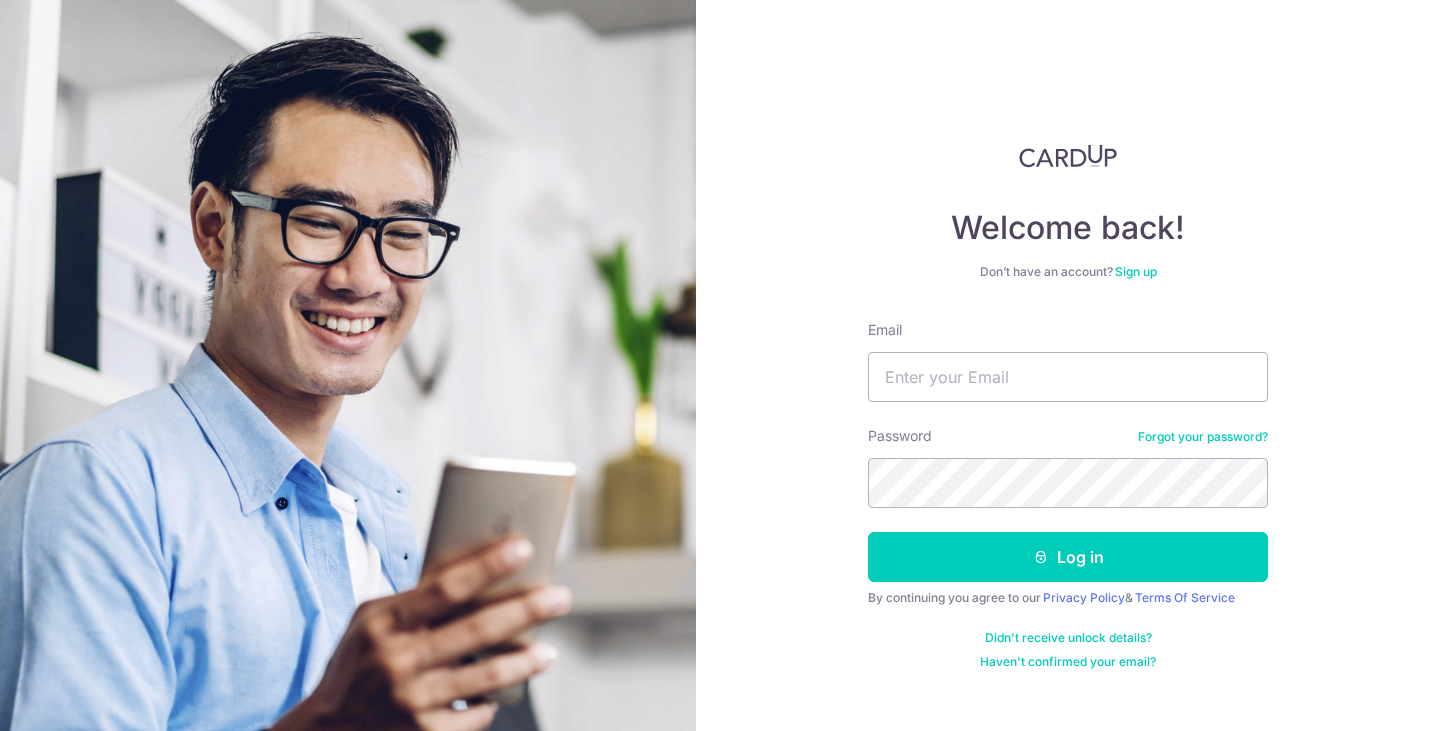 scroll, scrollTop: 0, scrollLeft: 0, axis: both 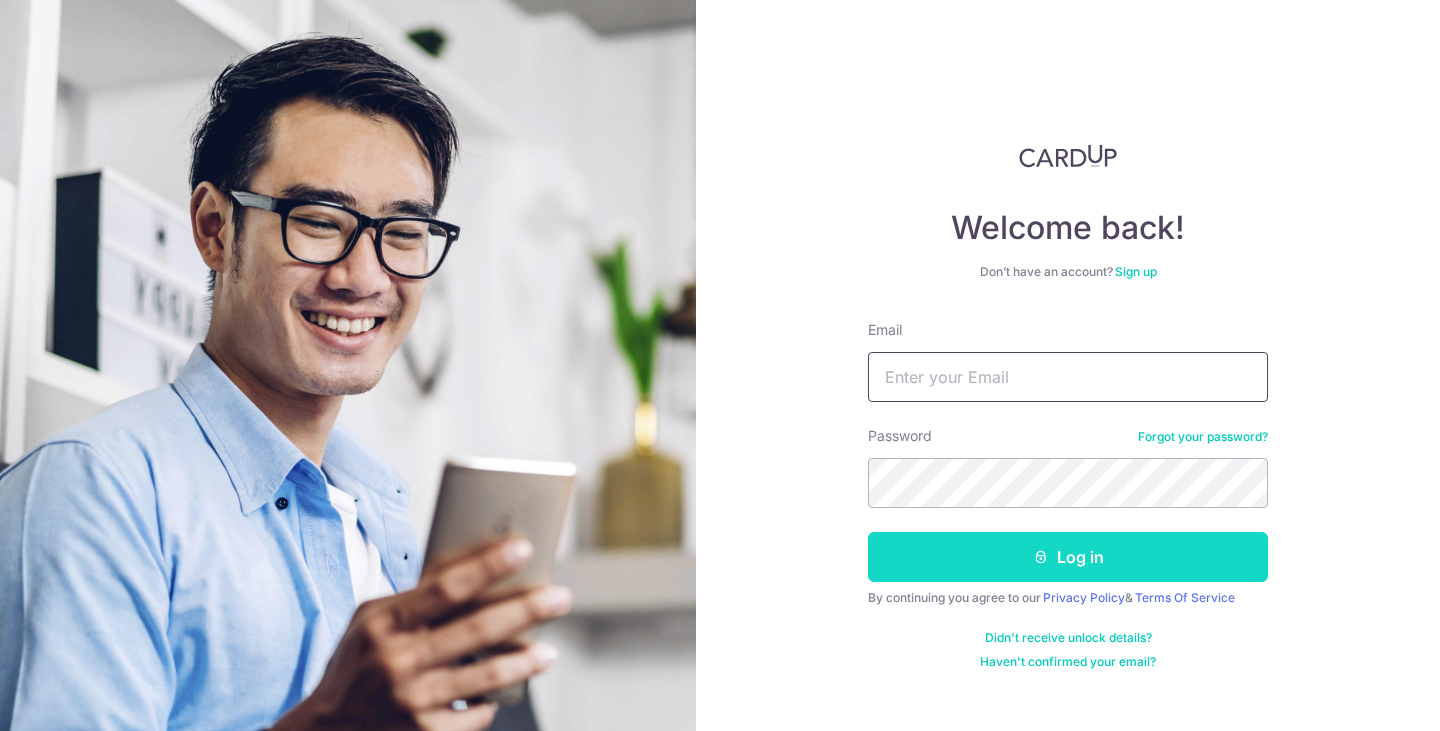 type on "yvelle28@gmail.com" 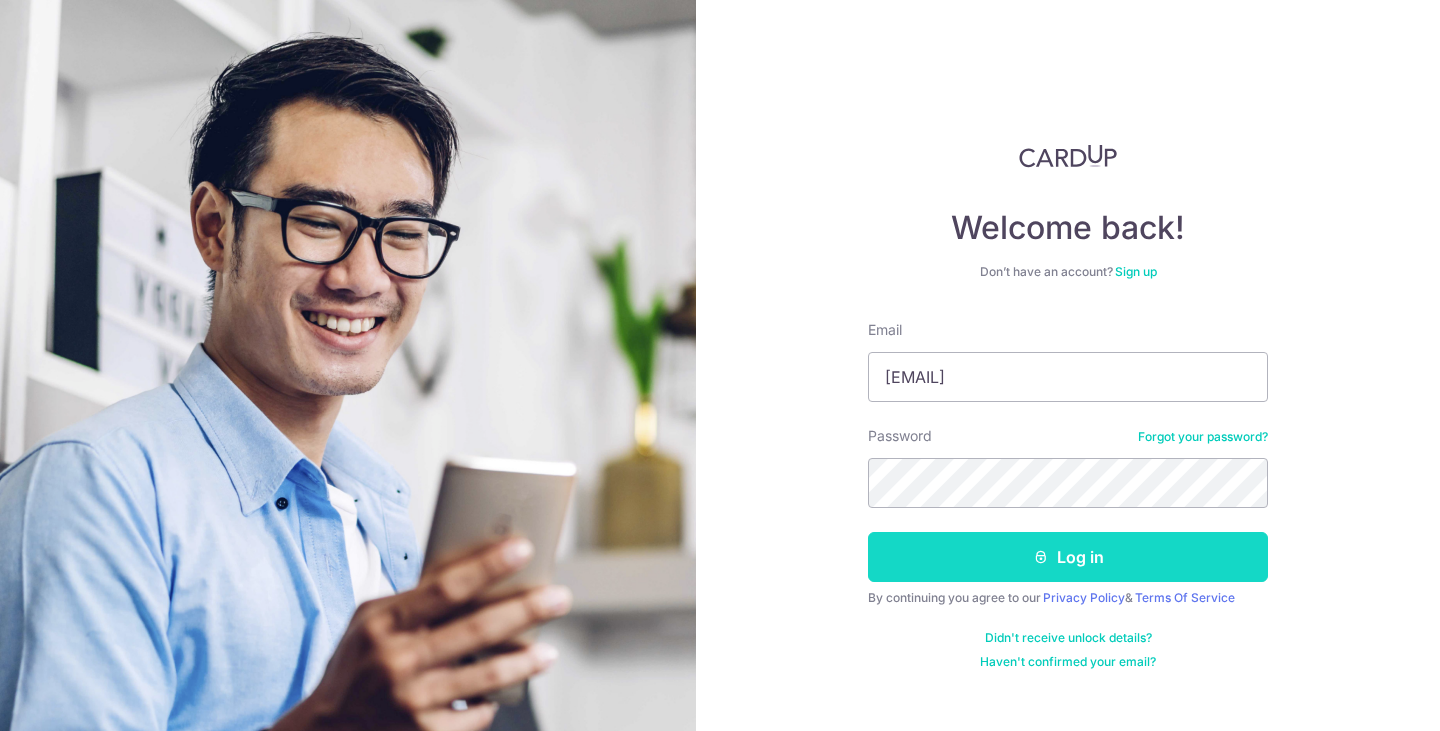 click on "Log in" at bounding box center [1068, 557] 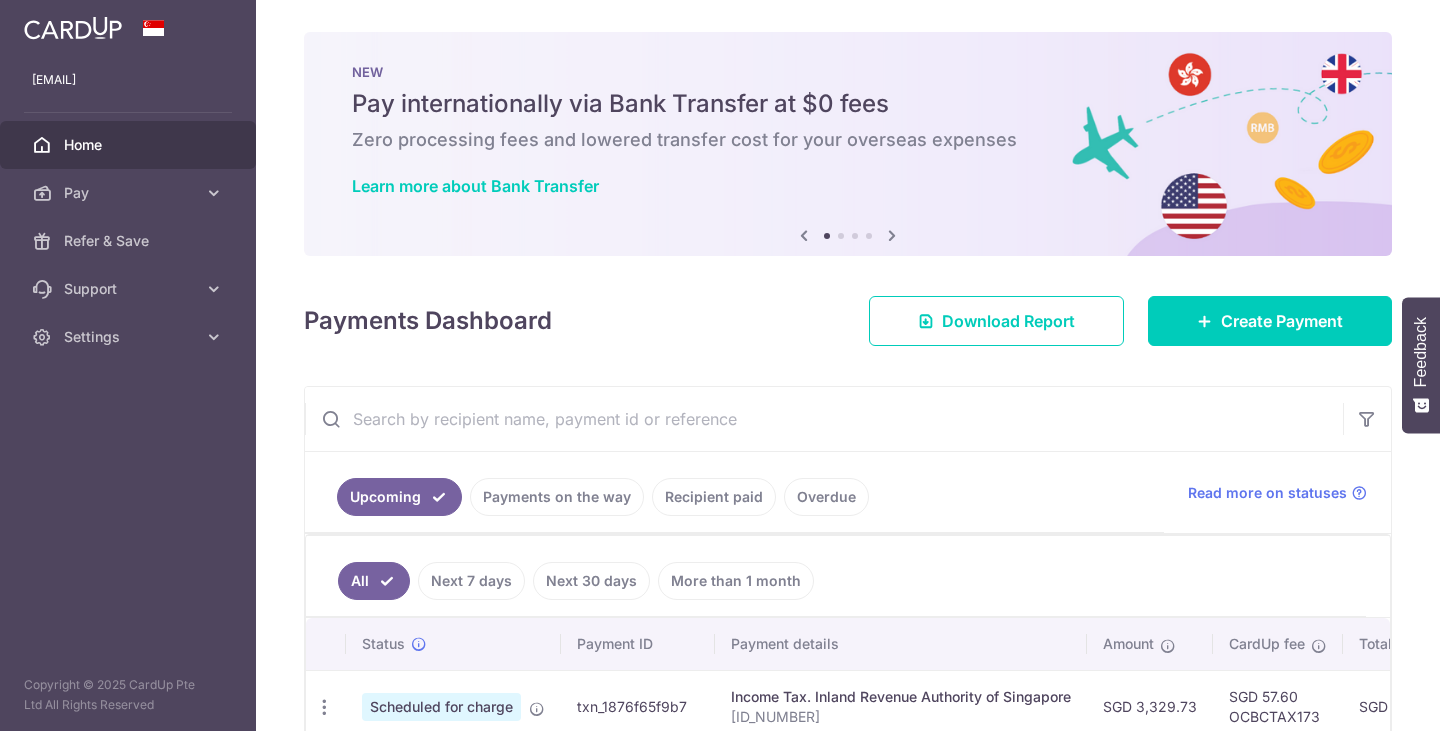 scroll, scrollTop: 0, scrollLeft: 0, axis: both 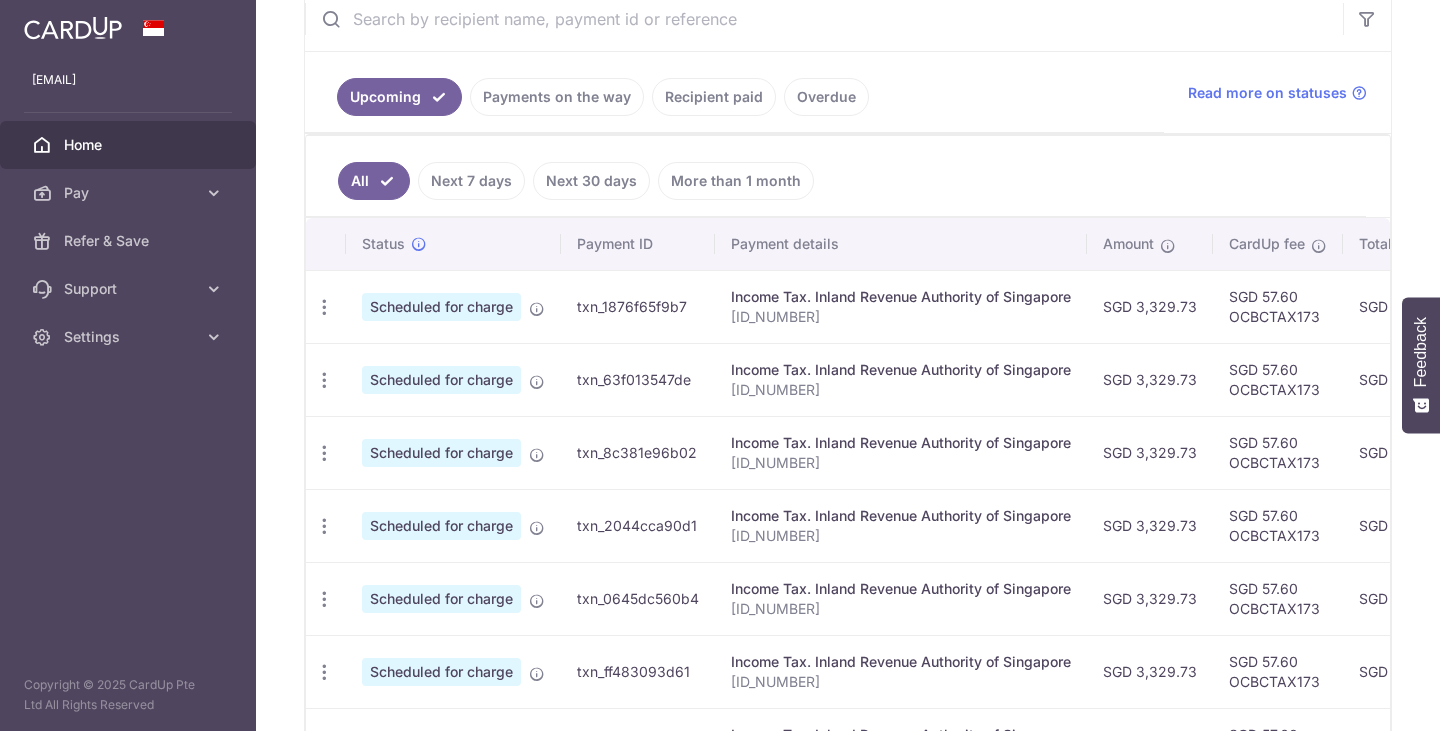 click on "Recipient paid" at bounding box center (714, 97) 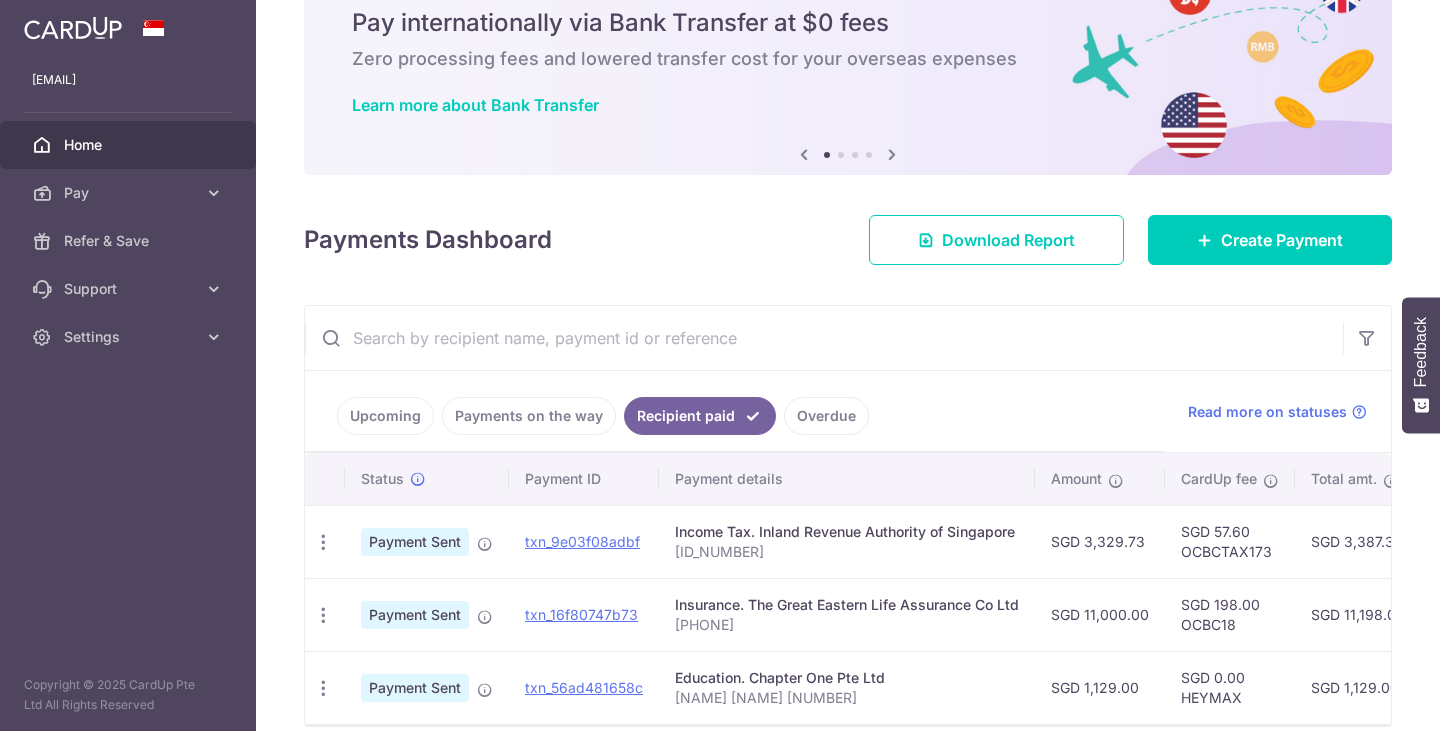scroll, scrollTop: 181, scrollLeft: 0, axis: vertical 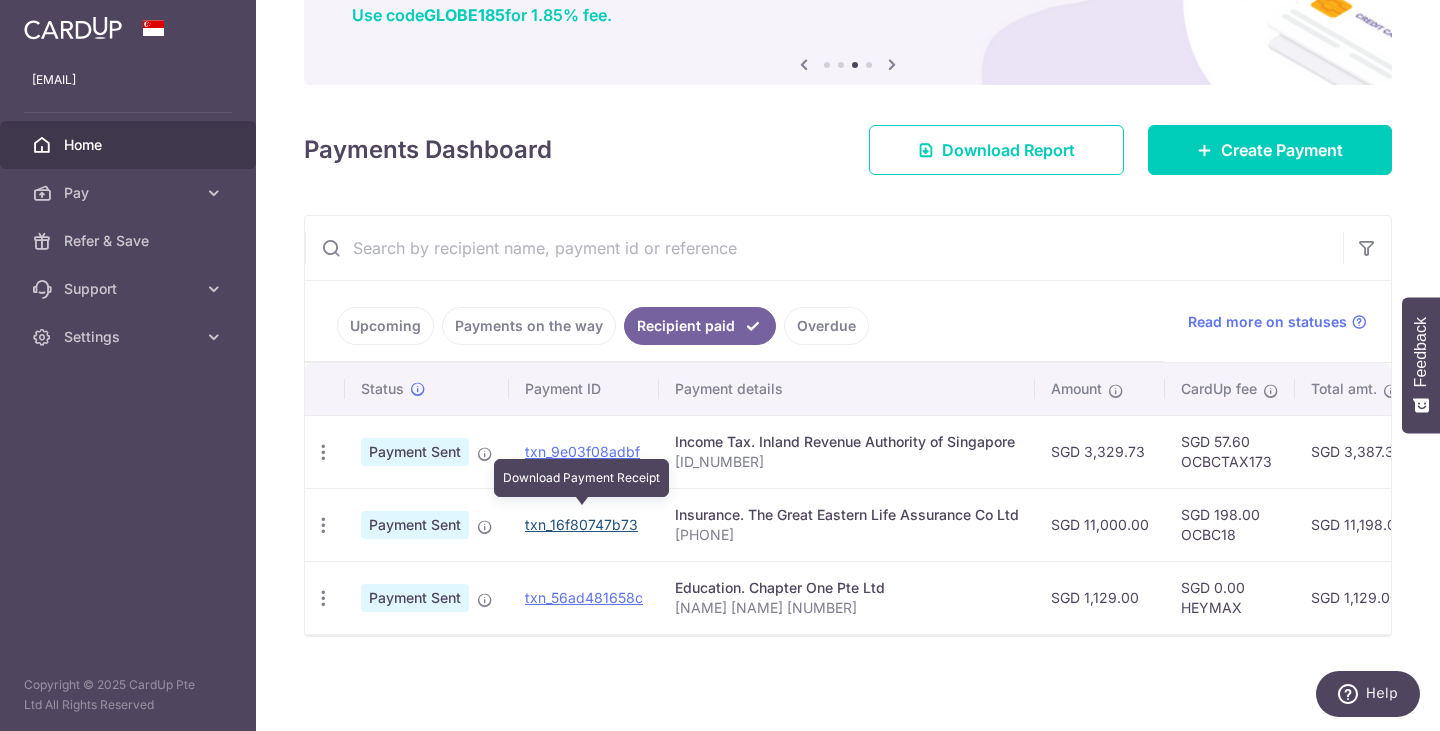 click on "txn_16f80747b73" at bounding box center (581, 524) 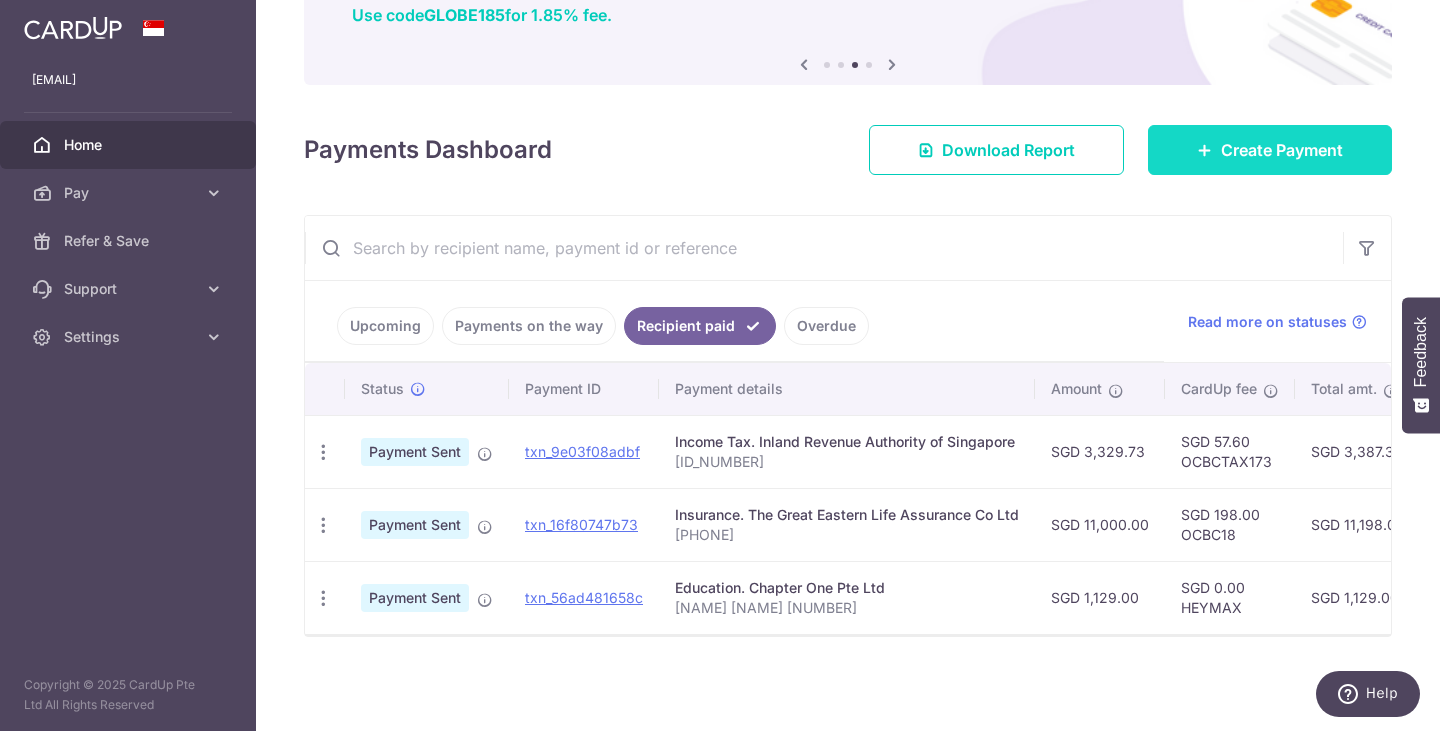 click on "Create Payment" at bounding box center [1282, 150] 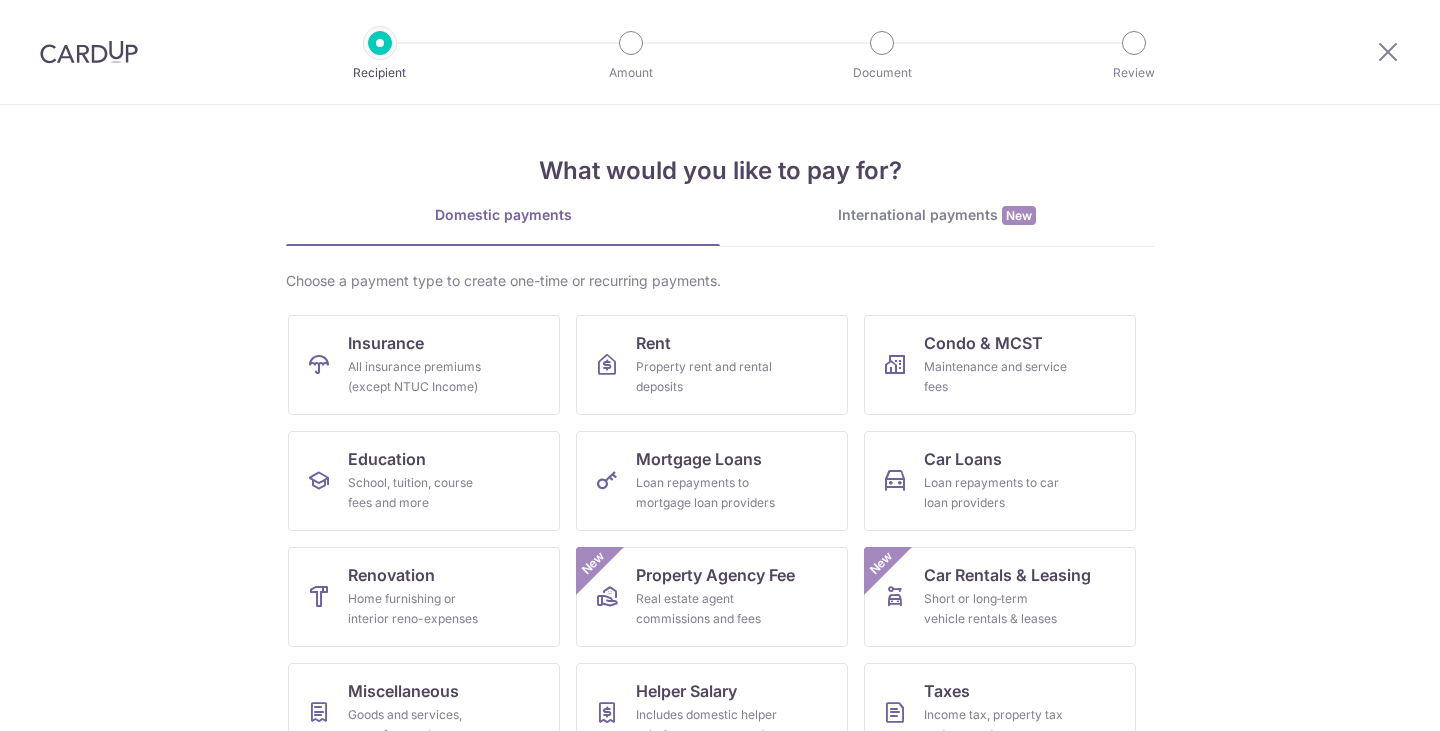 scroll, scrollTop: 0, scrollLeft: 0, axis: both 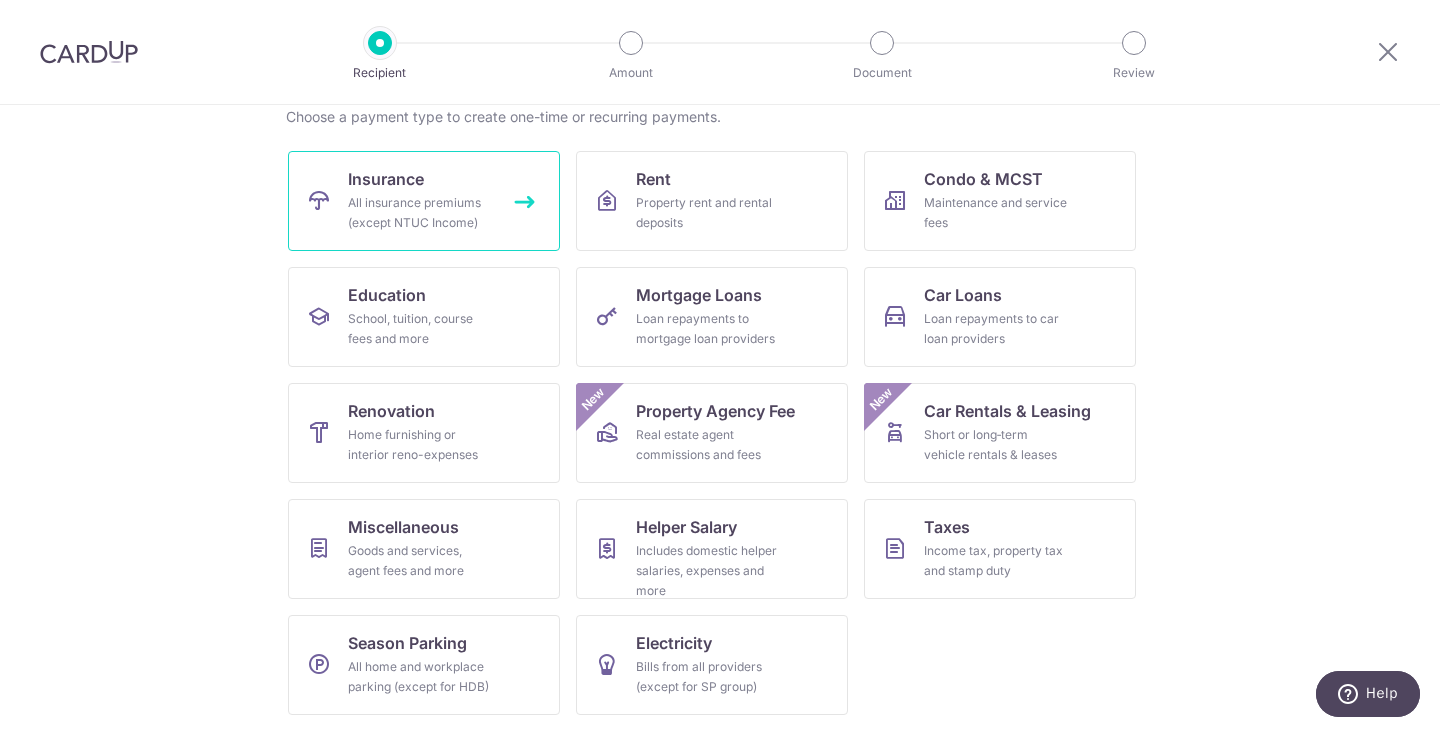 click on "All insurance premiums (except NTUC Income)" at bounding box center [420, 213] 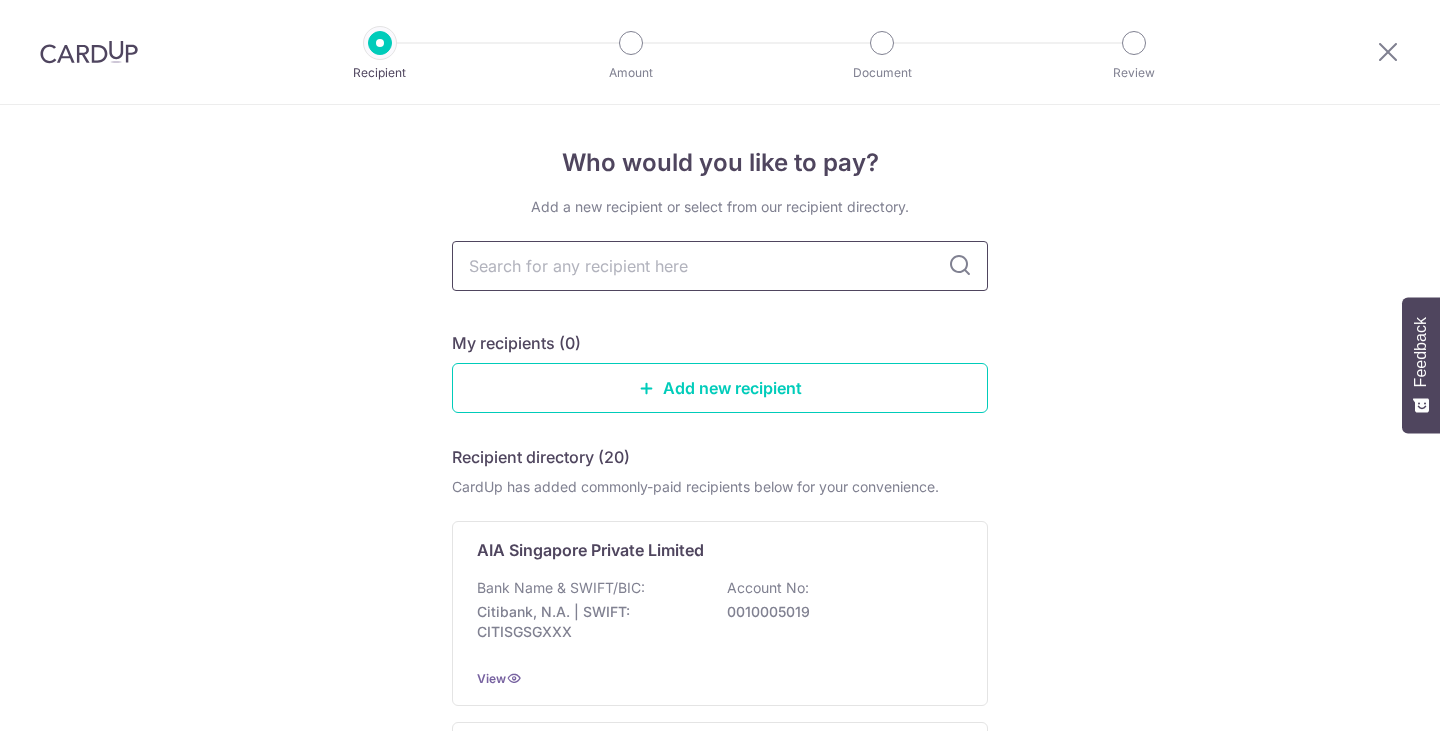 scroll, scrollTop: 0, scrollLeft: 0, axis: both 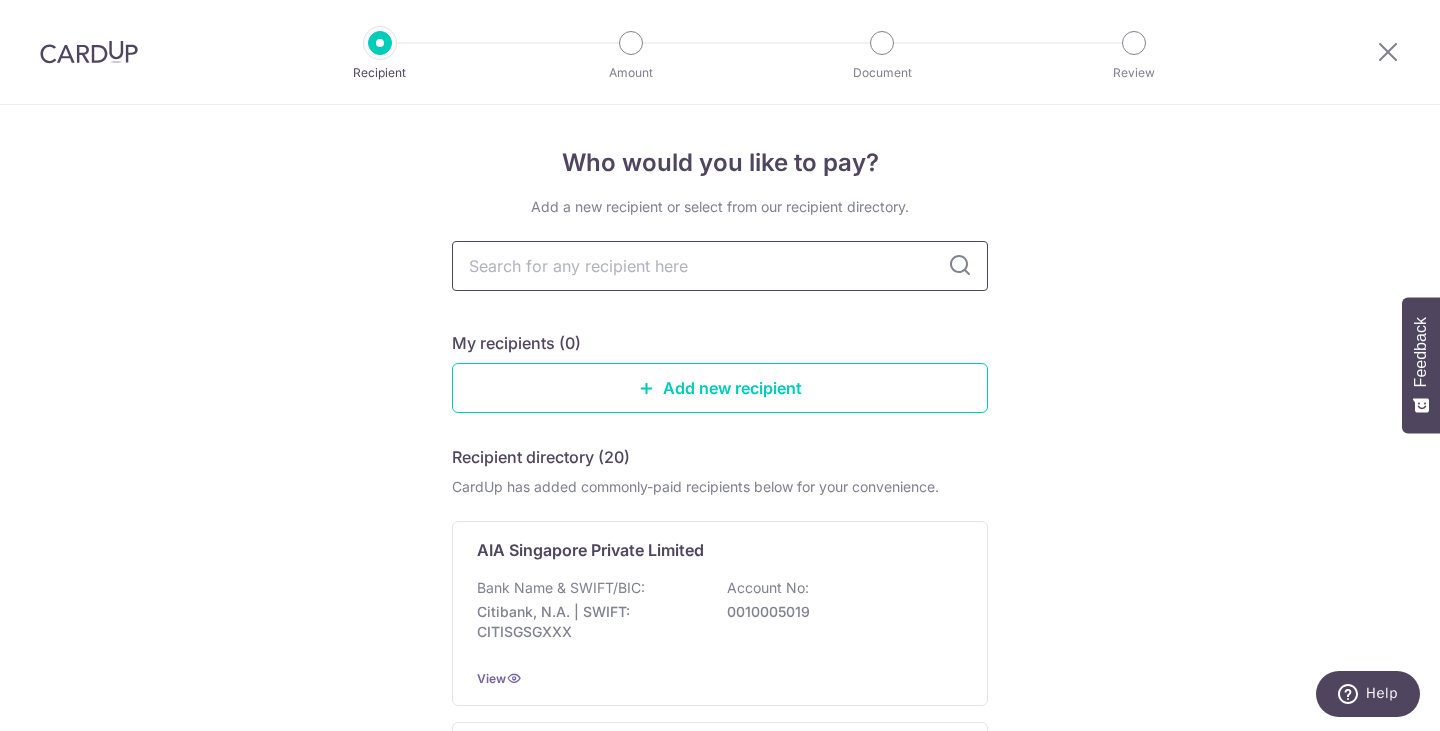 click at bounding box center [720, 266] 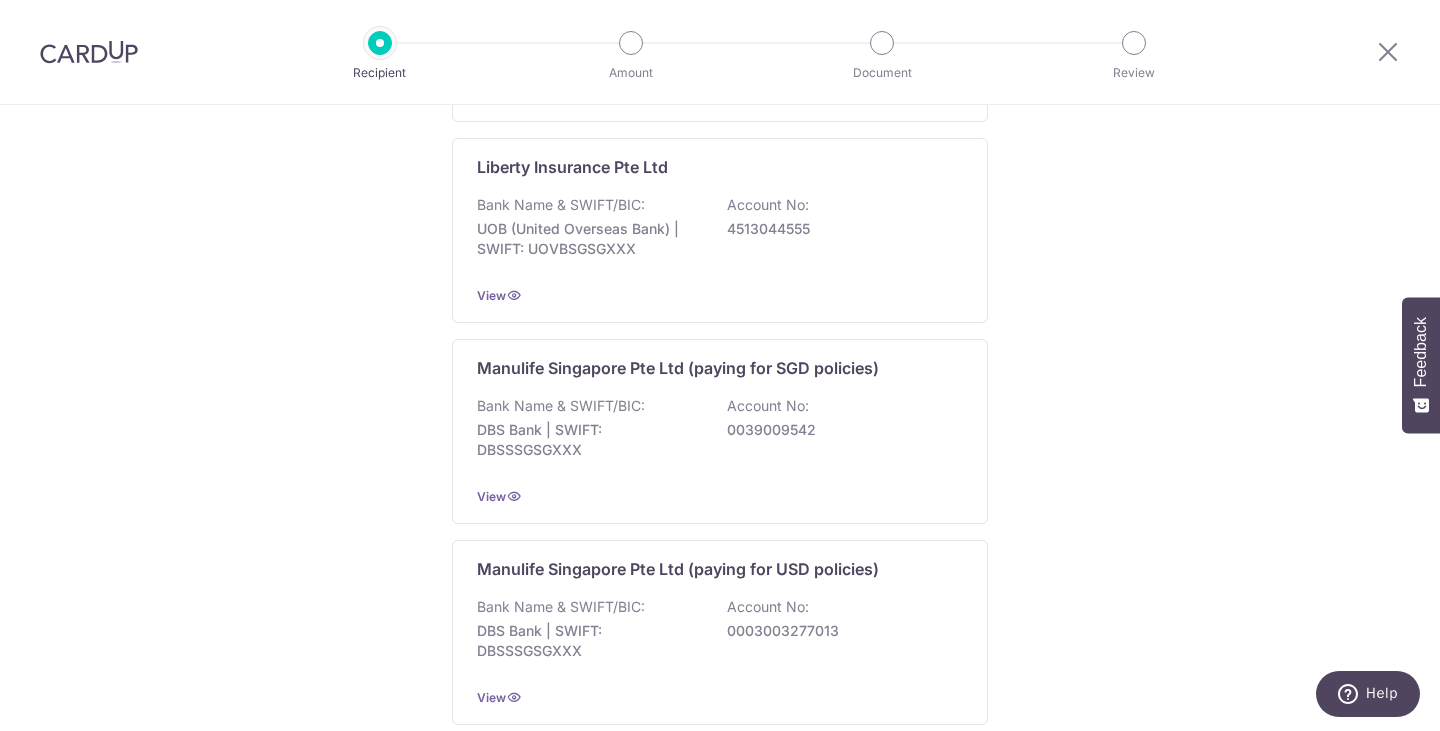 scroll, scrollTop: 2000, scrollLeft: 0, axis: vertical 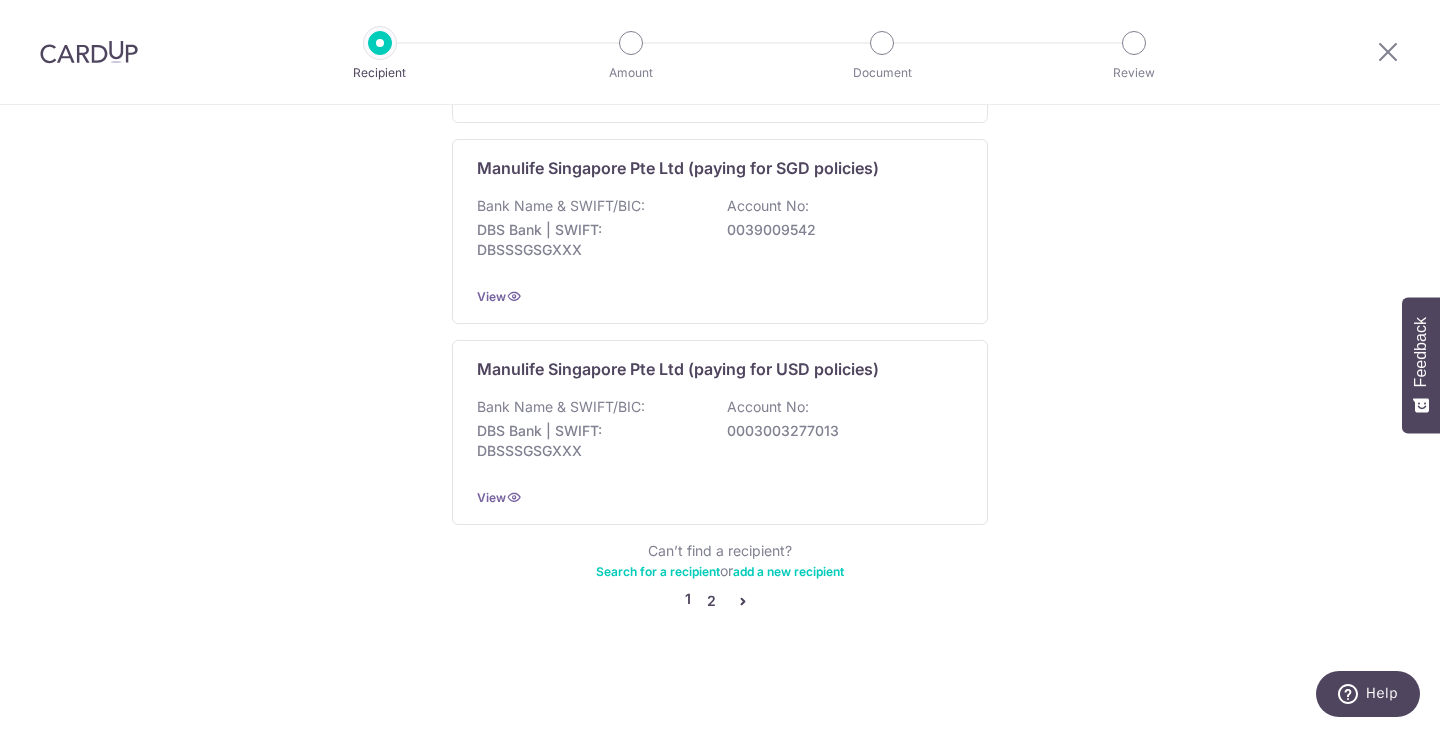 click on "2" at bounding box center [711, 601] 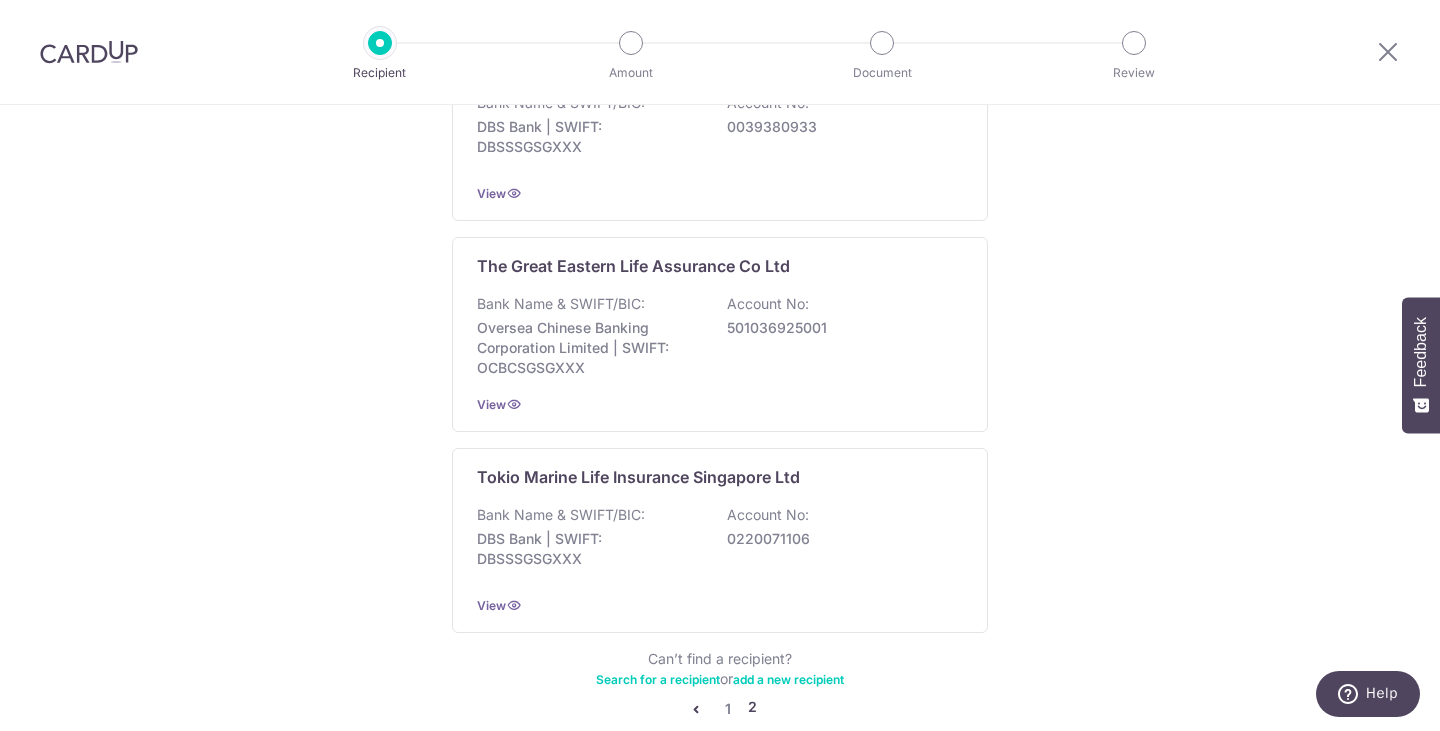 scroll, scrollTop: 2000, scrollLeft: 0, axis: vertical 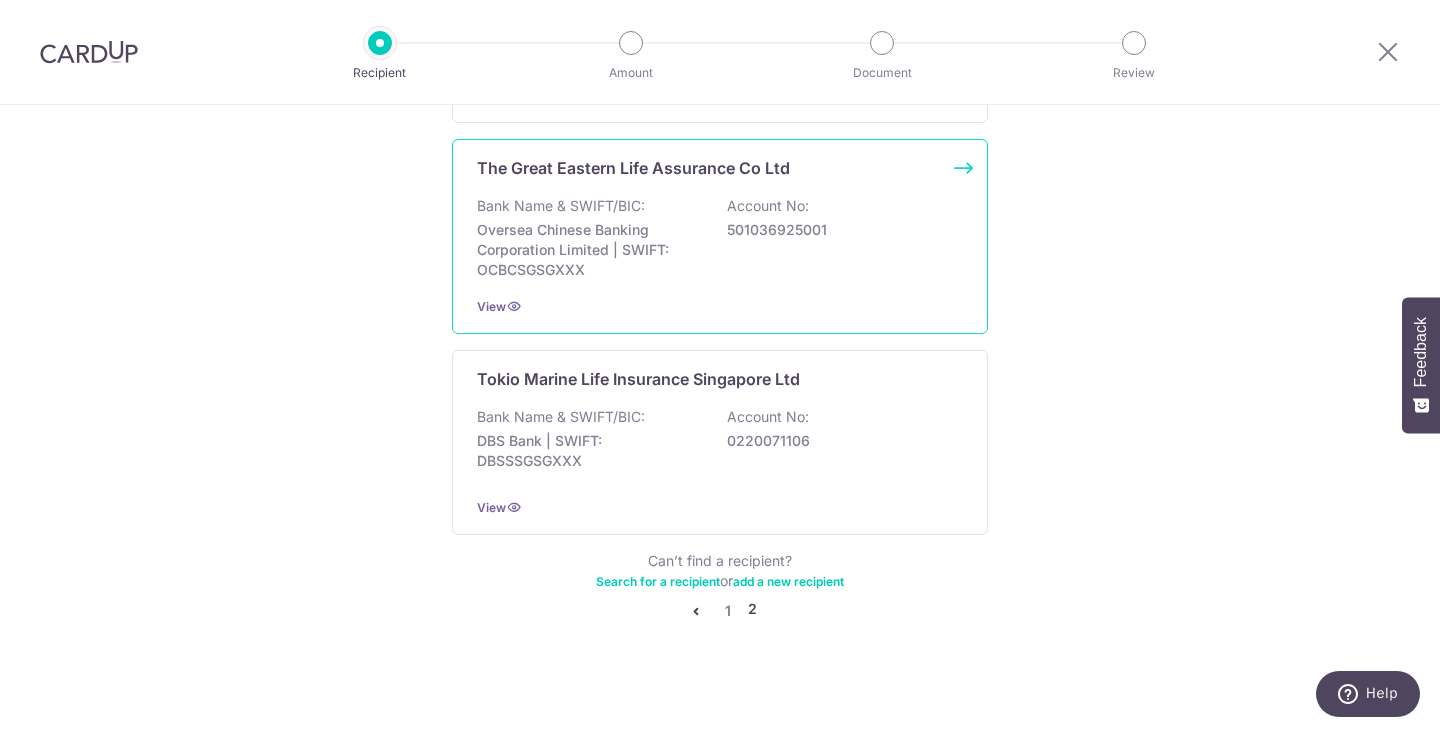 click on "The Great Eastern Life Assurance Co Ltd" at bounding box center [633, 168] 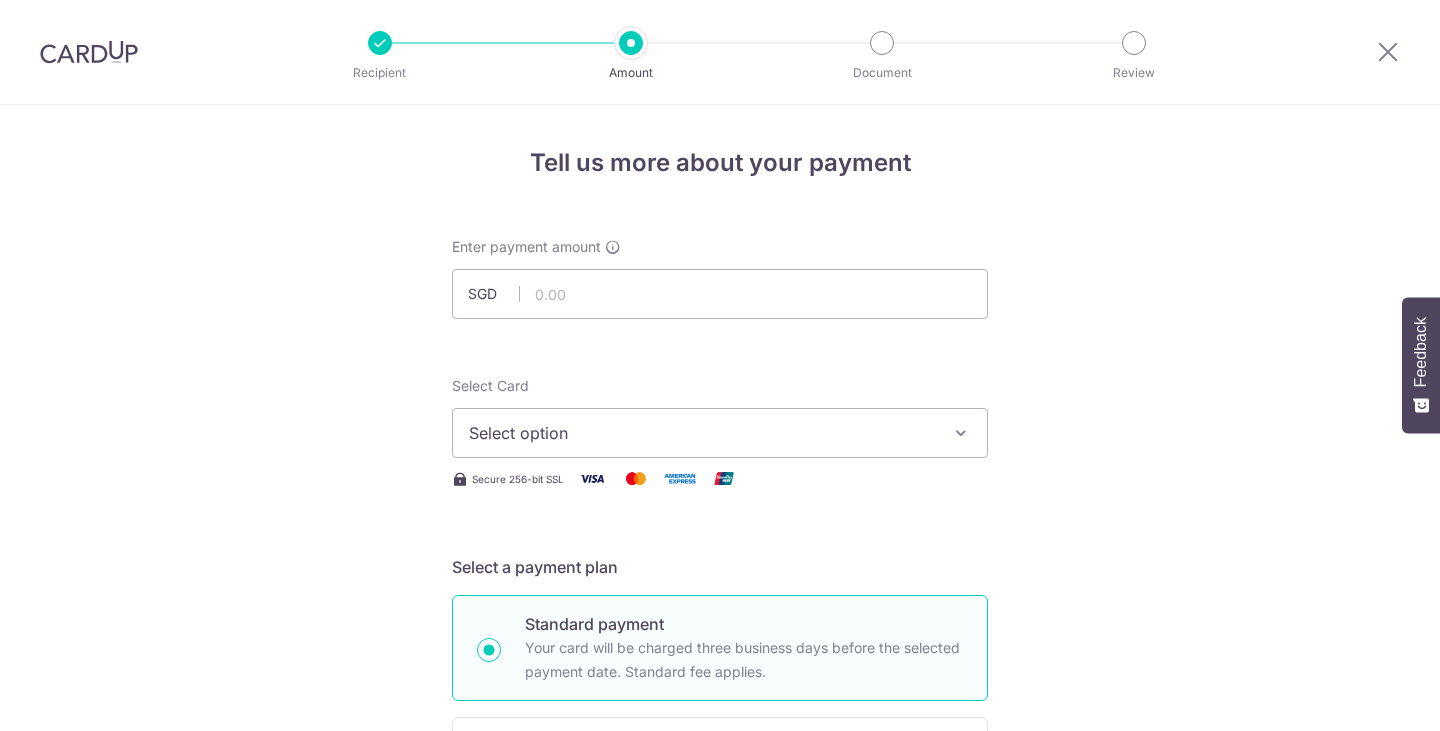 scroll, scrollTop: 0, scrollLeft: 0, axis: both 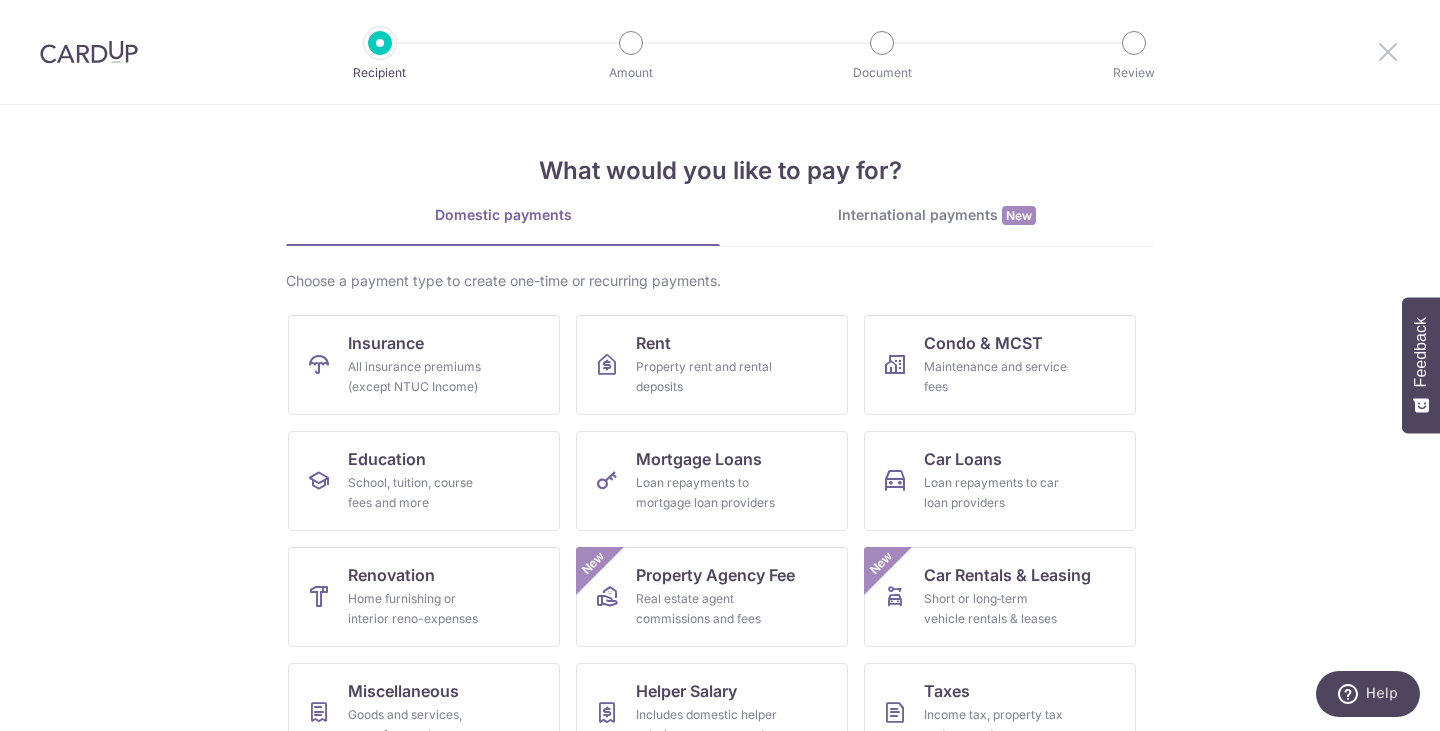 click at bounding box center [1388, 51] 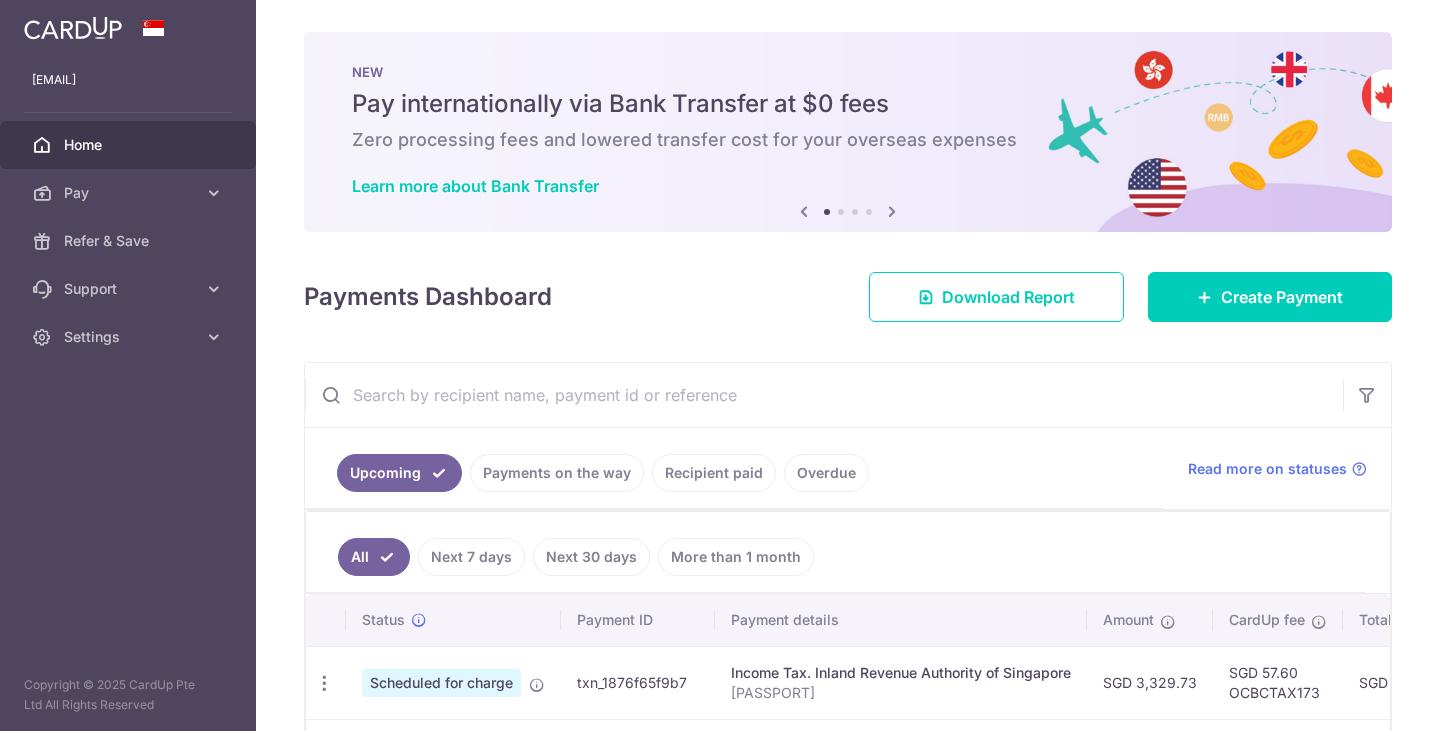 scroll, scrollTop: 0, scrollLeft: 0, axis: both 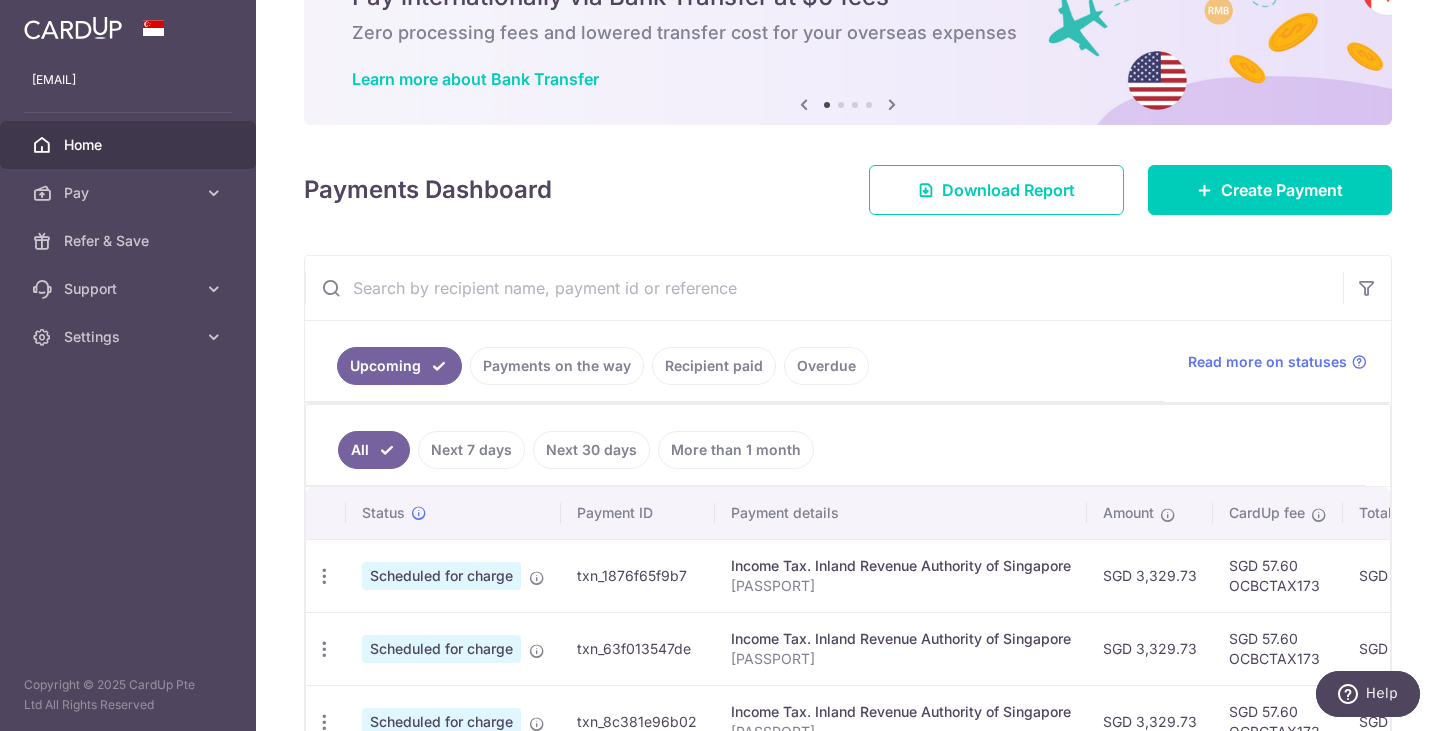 click on "Recipient paid" at bounding box center [714, 366] 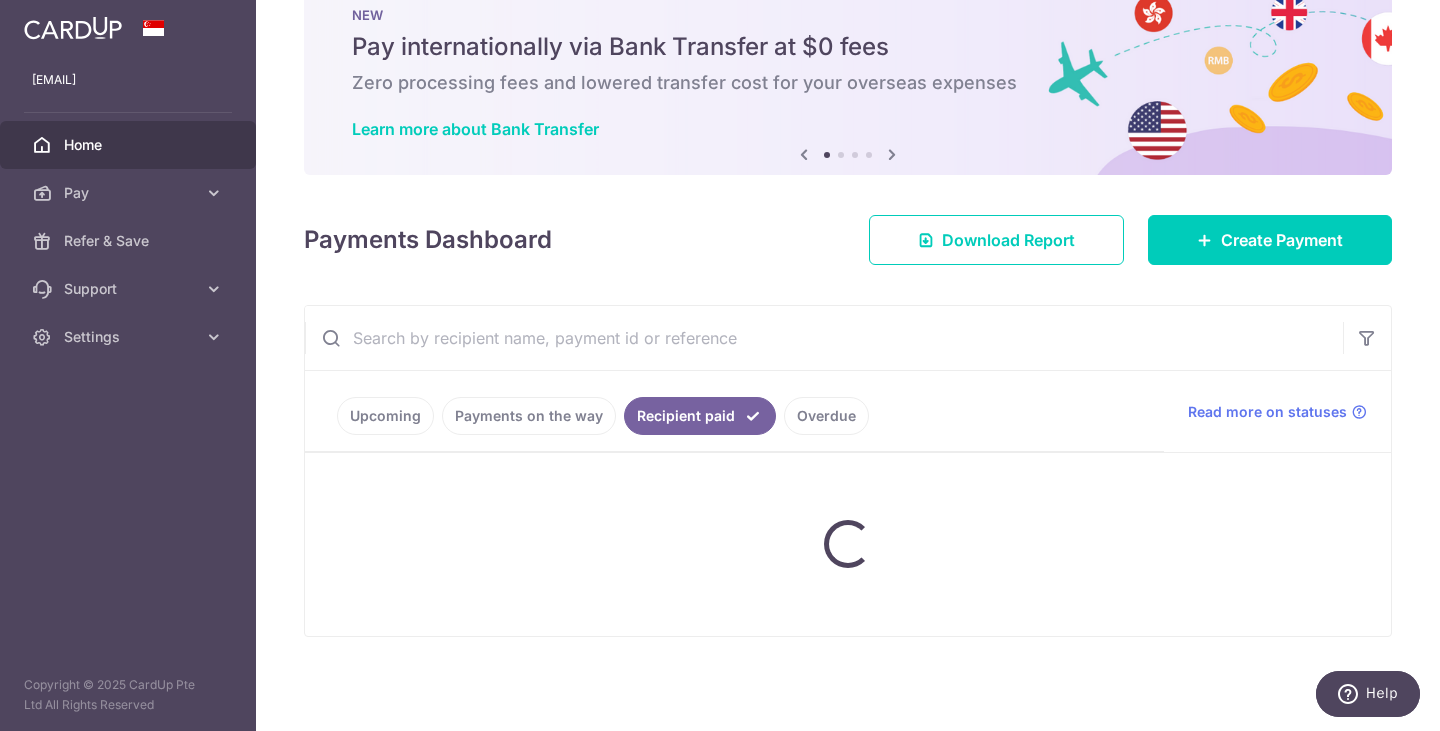 scroll, scrollTop: 107, scrollLeft: 0, axis: vertical 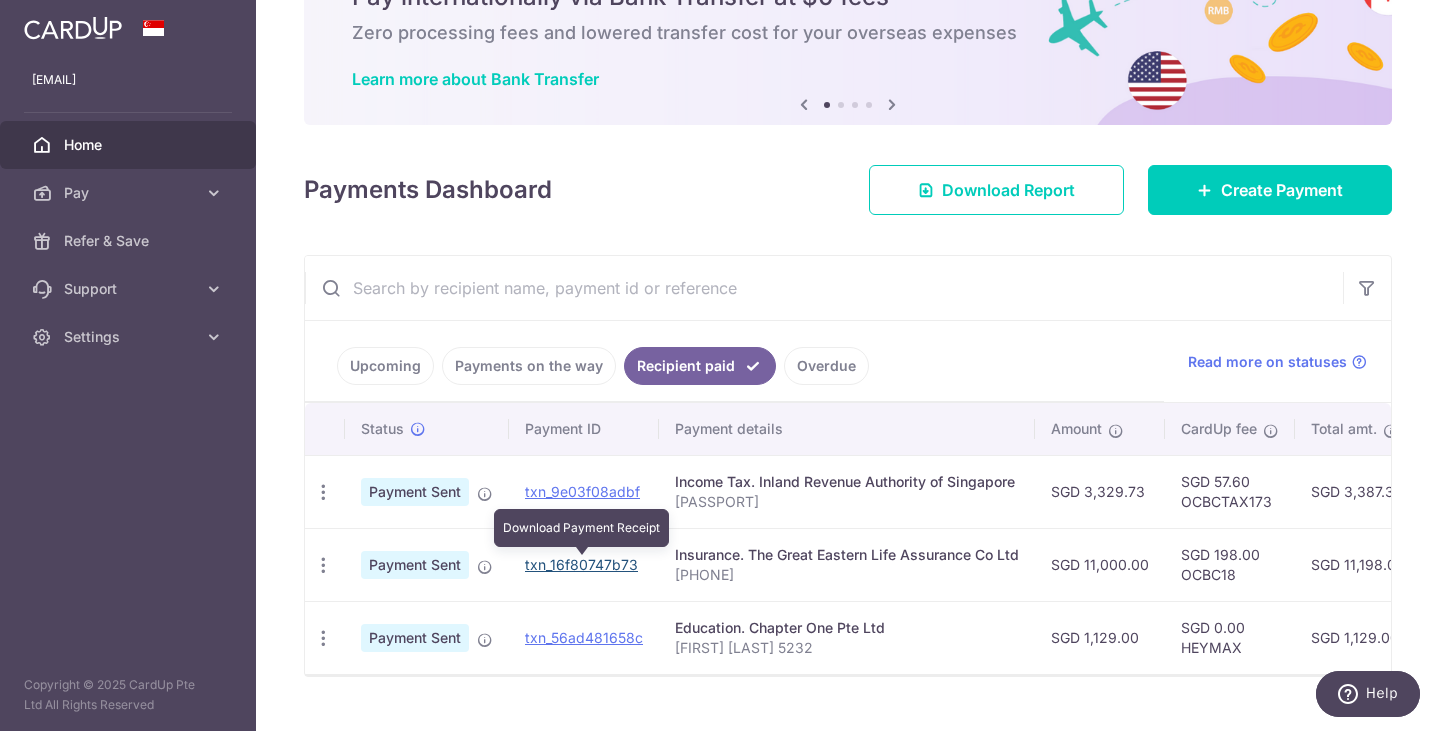 click on "txn_16f80747b73" at bounding box center [581, 564] 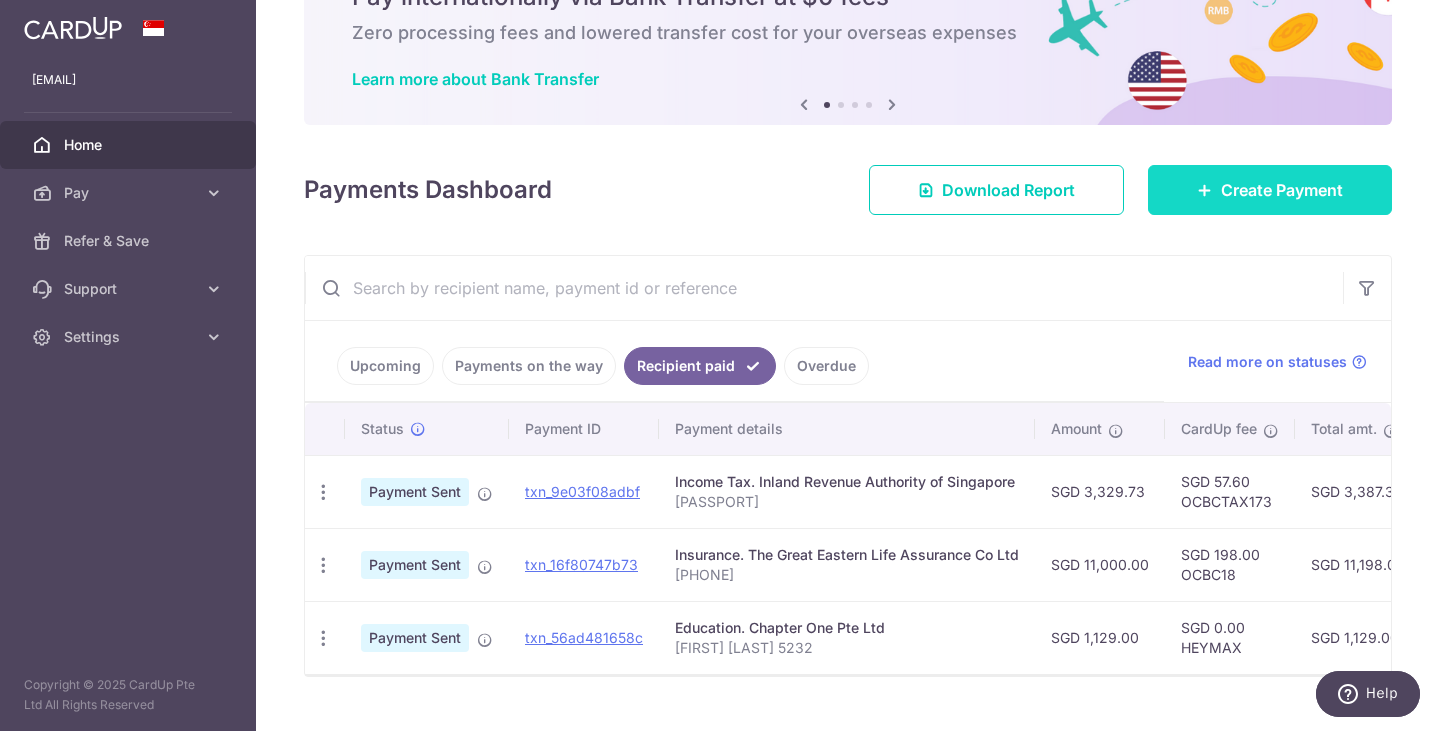 click on "Create Payment" at bounding box center (1282, 190) 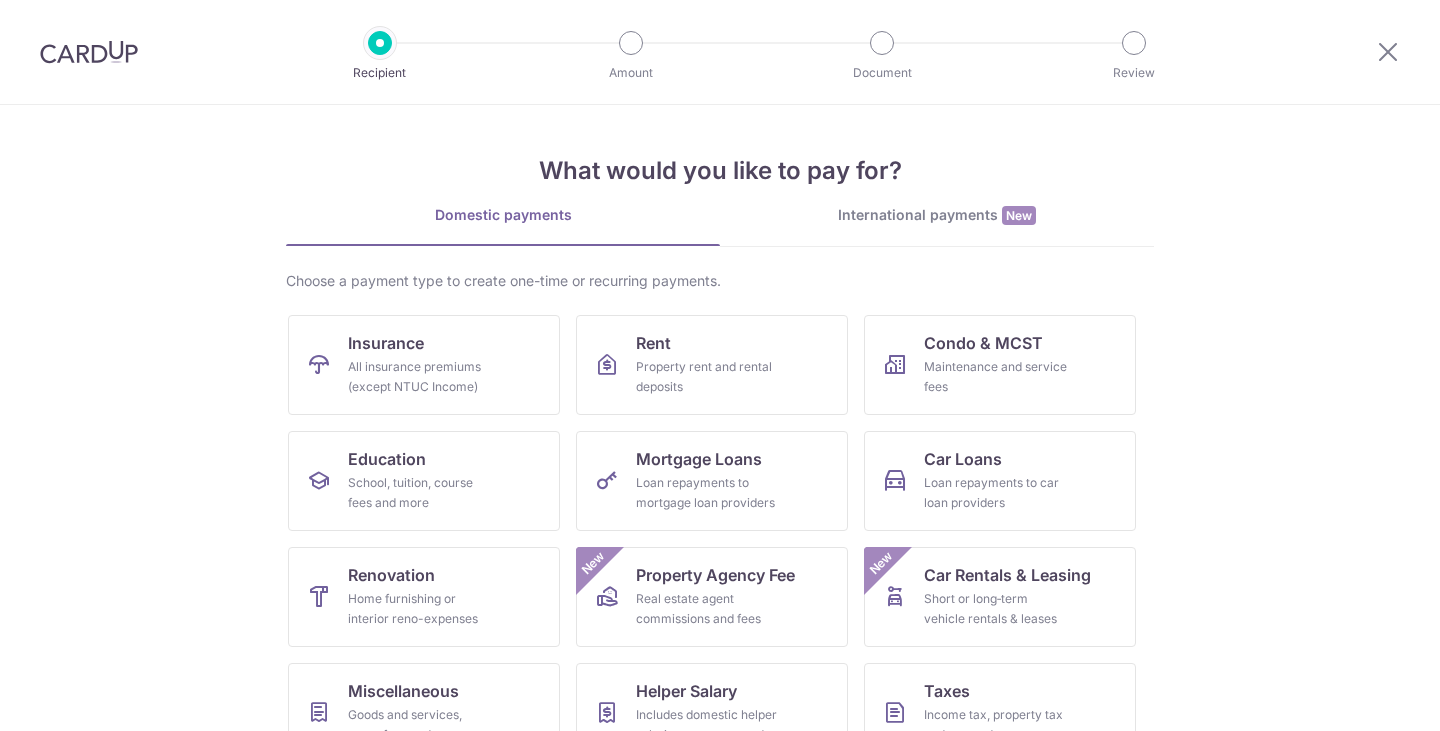 scroll, scrollTop: 0, scrollLeft: 0, axis: both 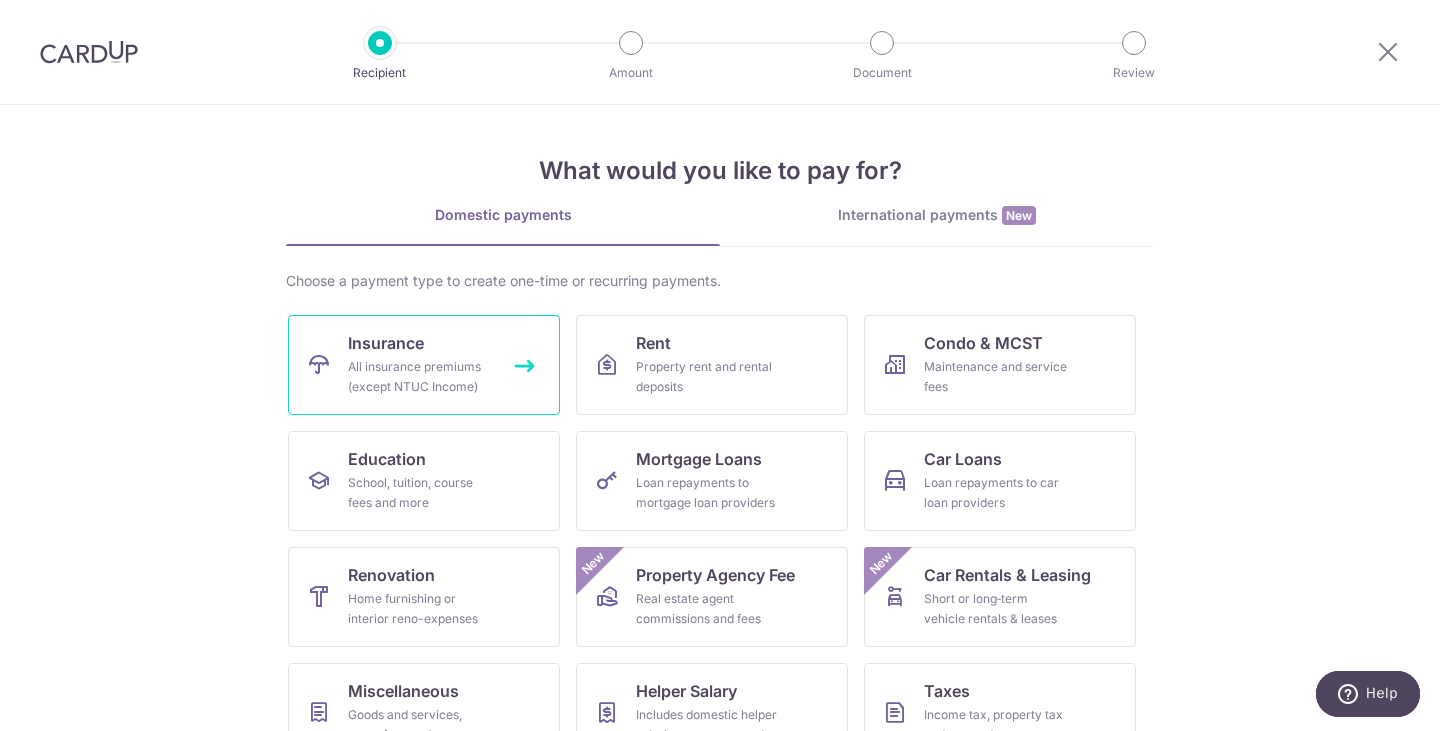 click on "Insurance All insurance premiums (except NTUC Income)" at bounding box center [424, 365] 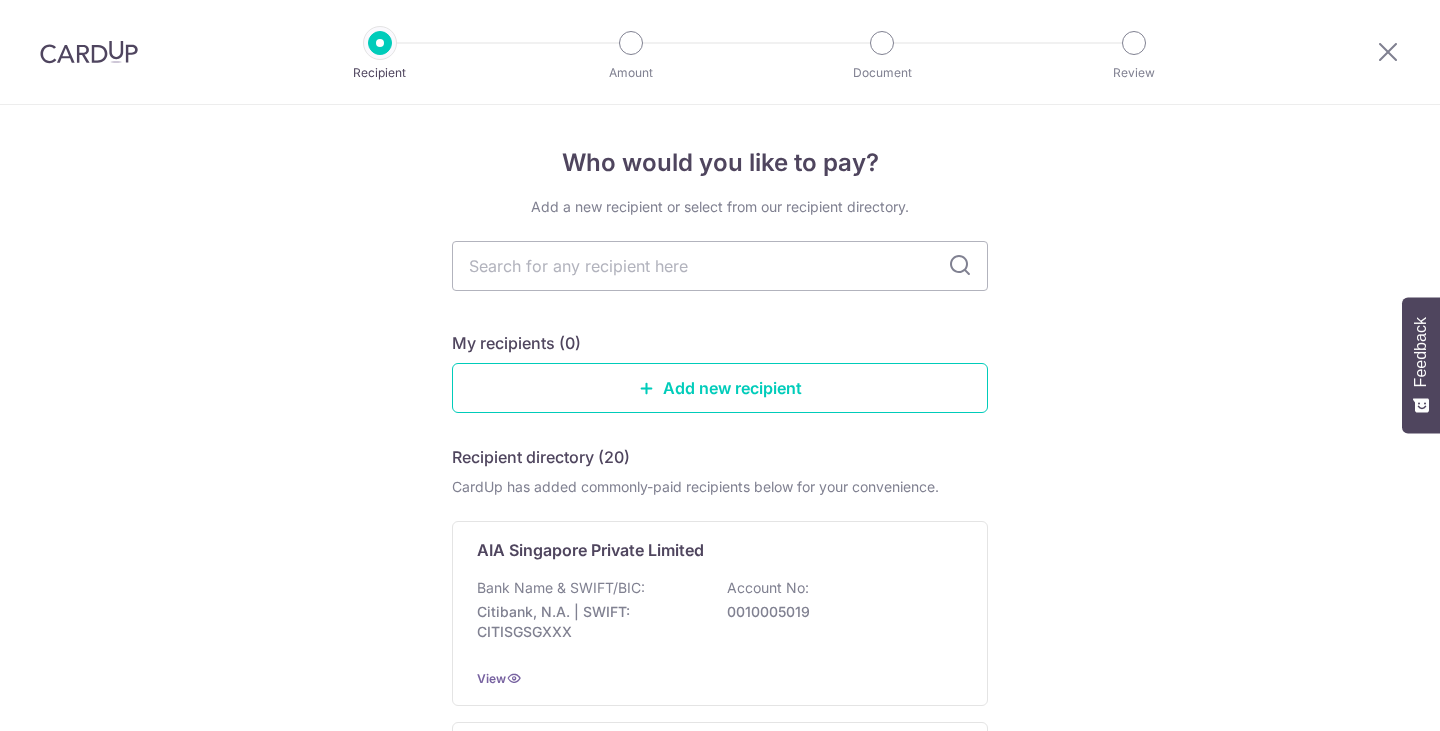 scroll, scrollTop: 0, scrollLeft: 0, axis: both 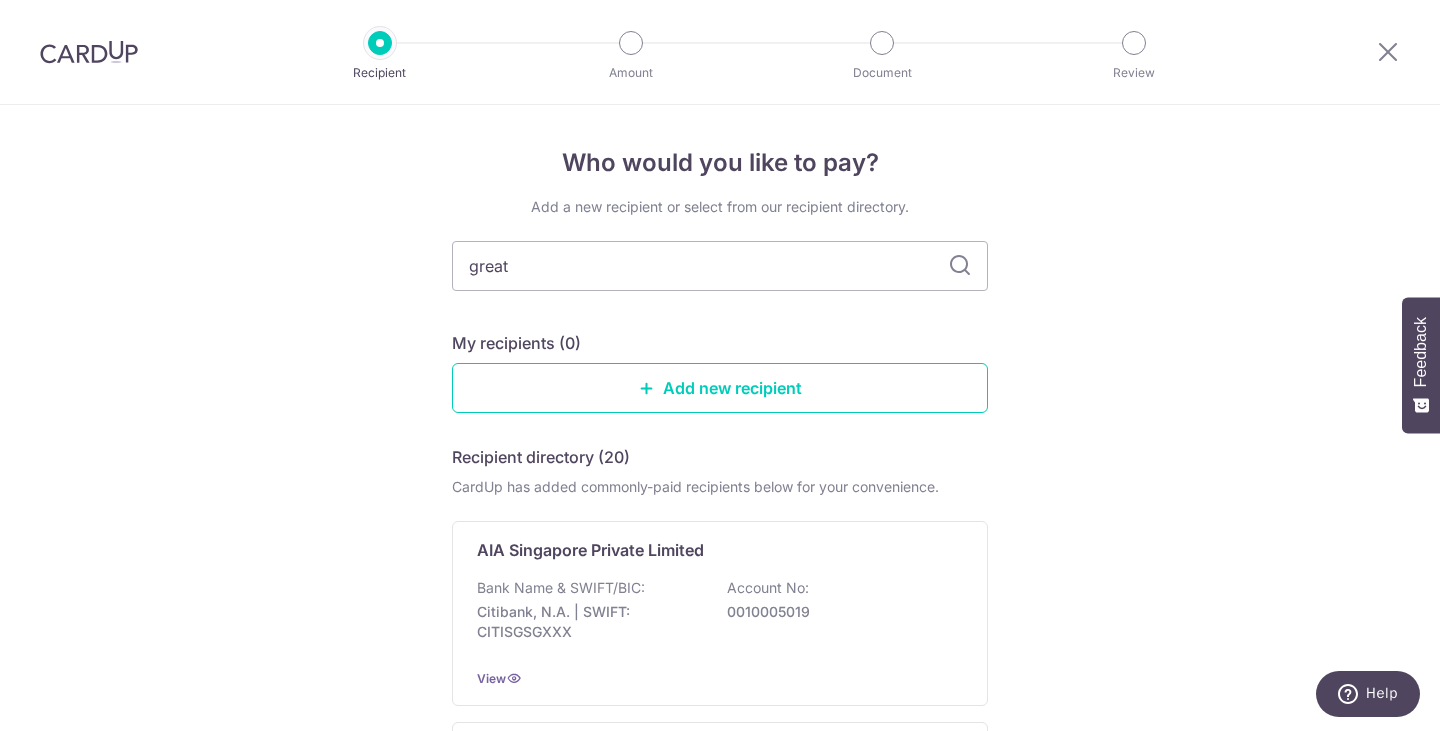 type on "great eastern" 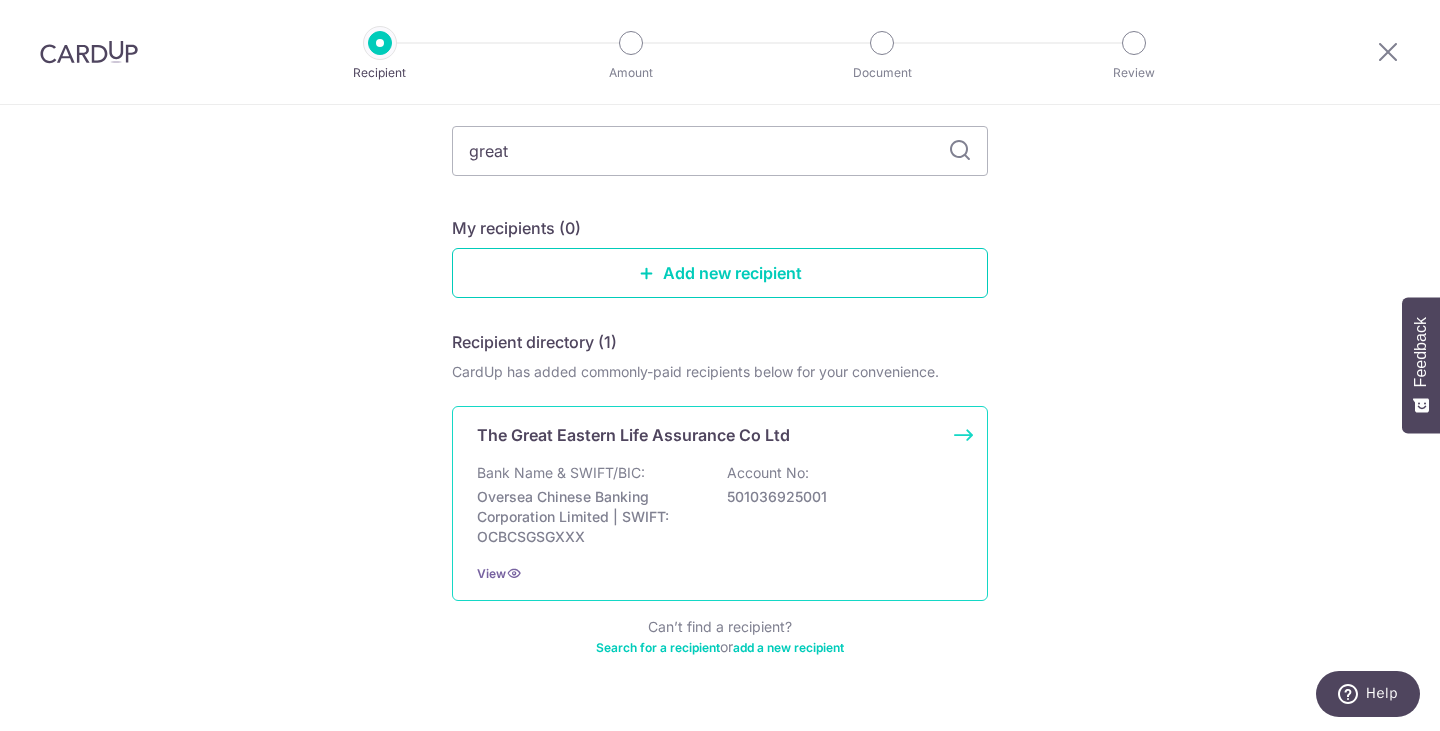 scroll, scrollTop: 159, scrollLeft: 0, axis: vertical 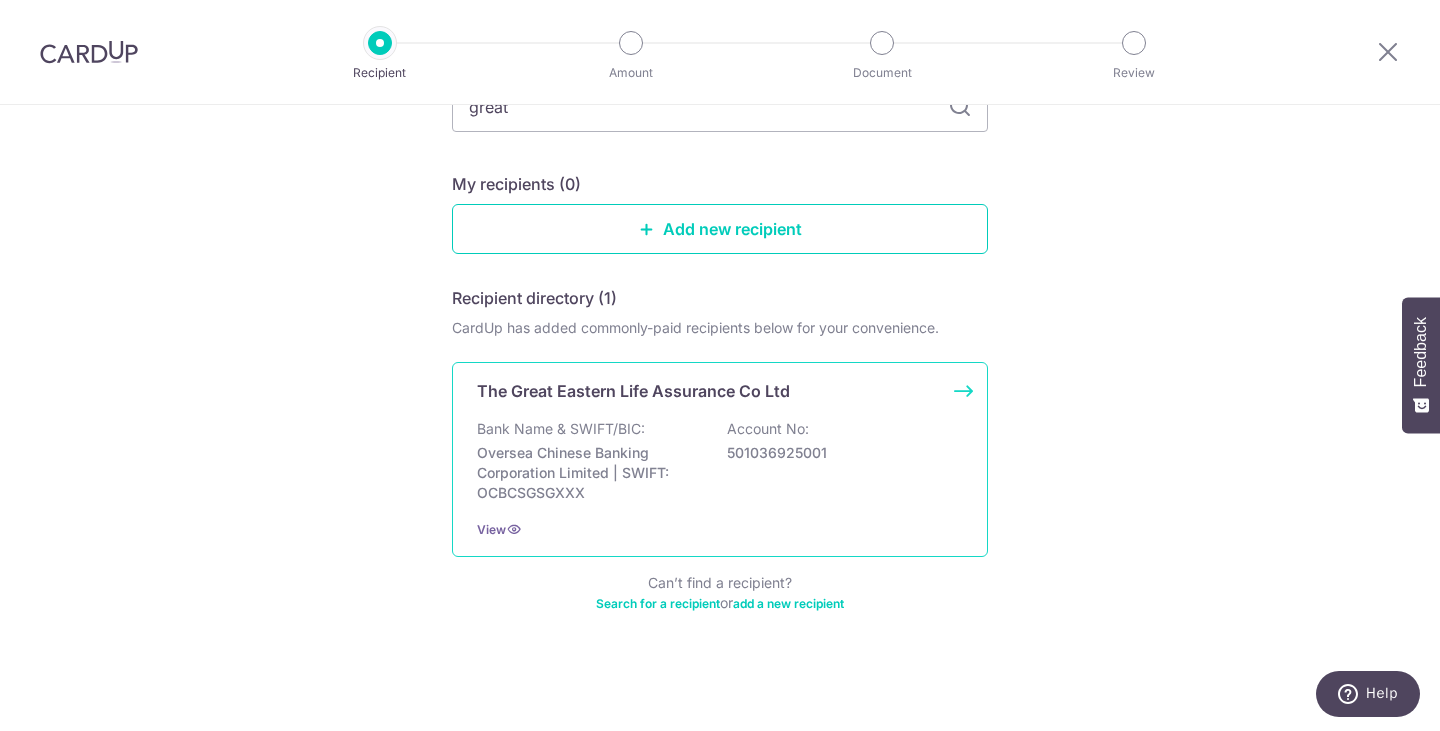 click on "The Great Eastern Life Assurance Co Ltd
Bank Name & SWIFT/BIC:
Oversea Chinese Banking Corporation Limited | SWIFT: OCBCSGSGXXX
Account No:
501036925001
View" at bounding box center (720, 459) 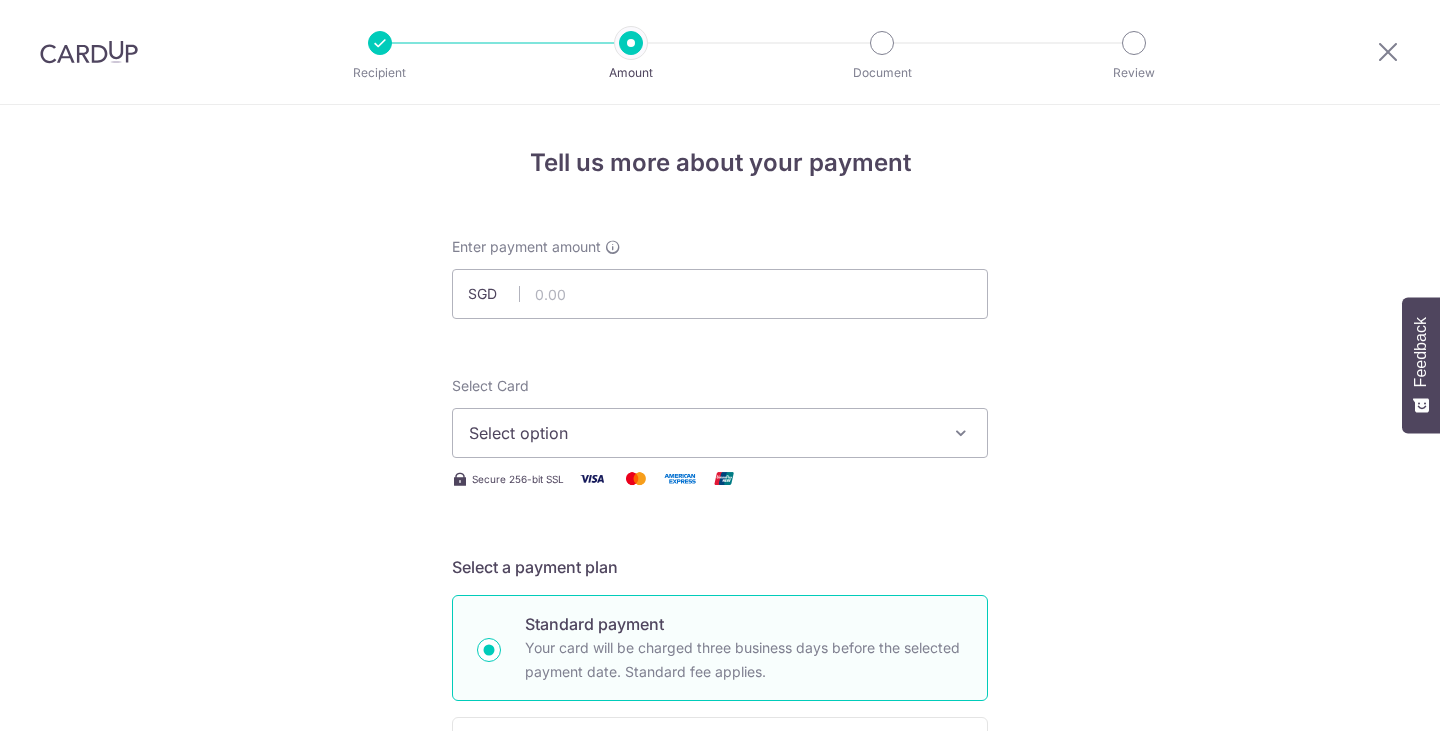 scroll, scrollTop: 0, scrollLeft: 0, axis: both 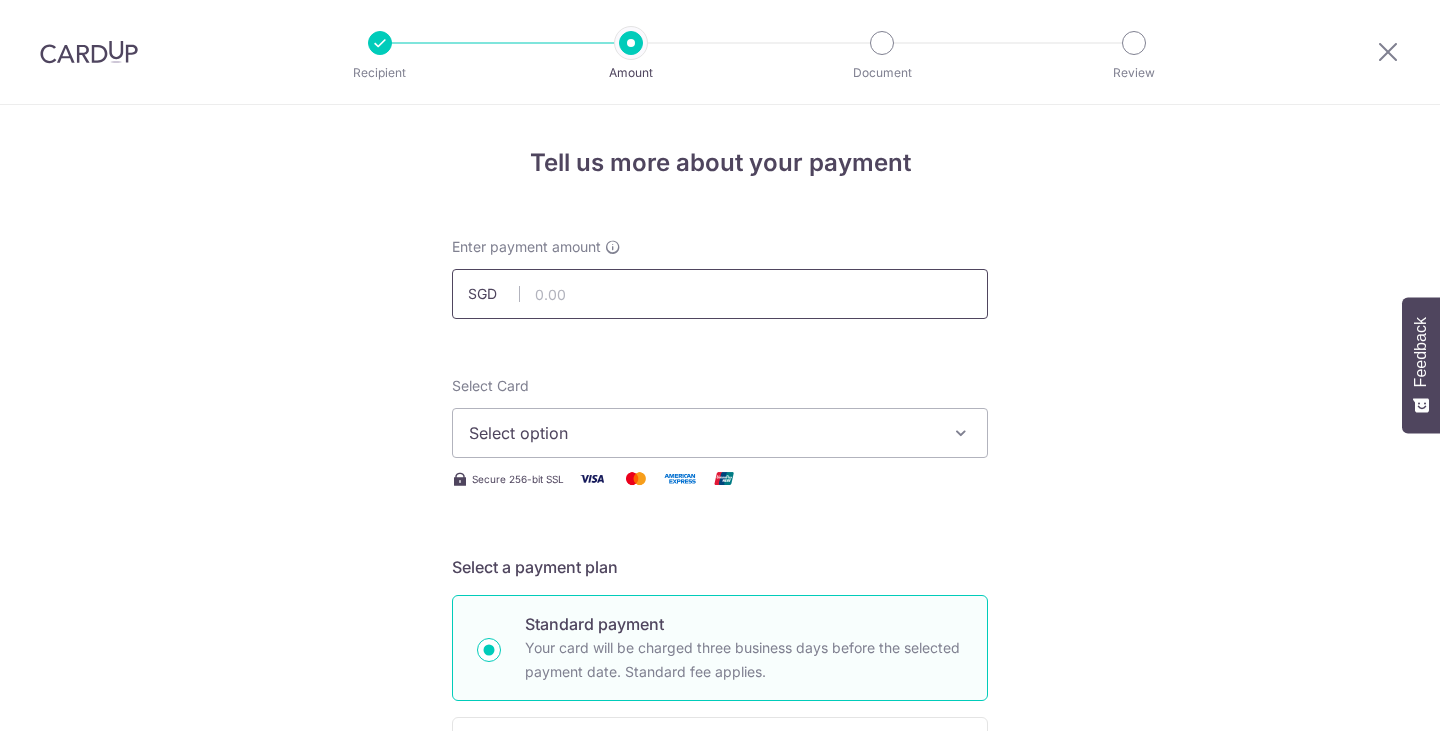 drag, startPoint x: 0, startPoint y: 0, endPoint x: 580, endPoint y: 280, distance: 644.0497 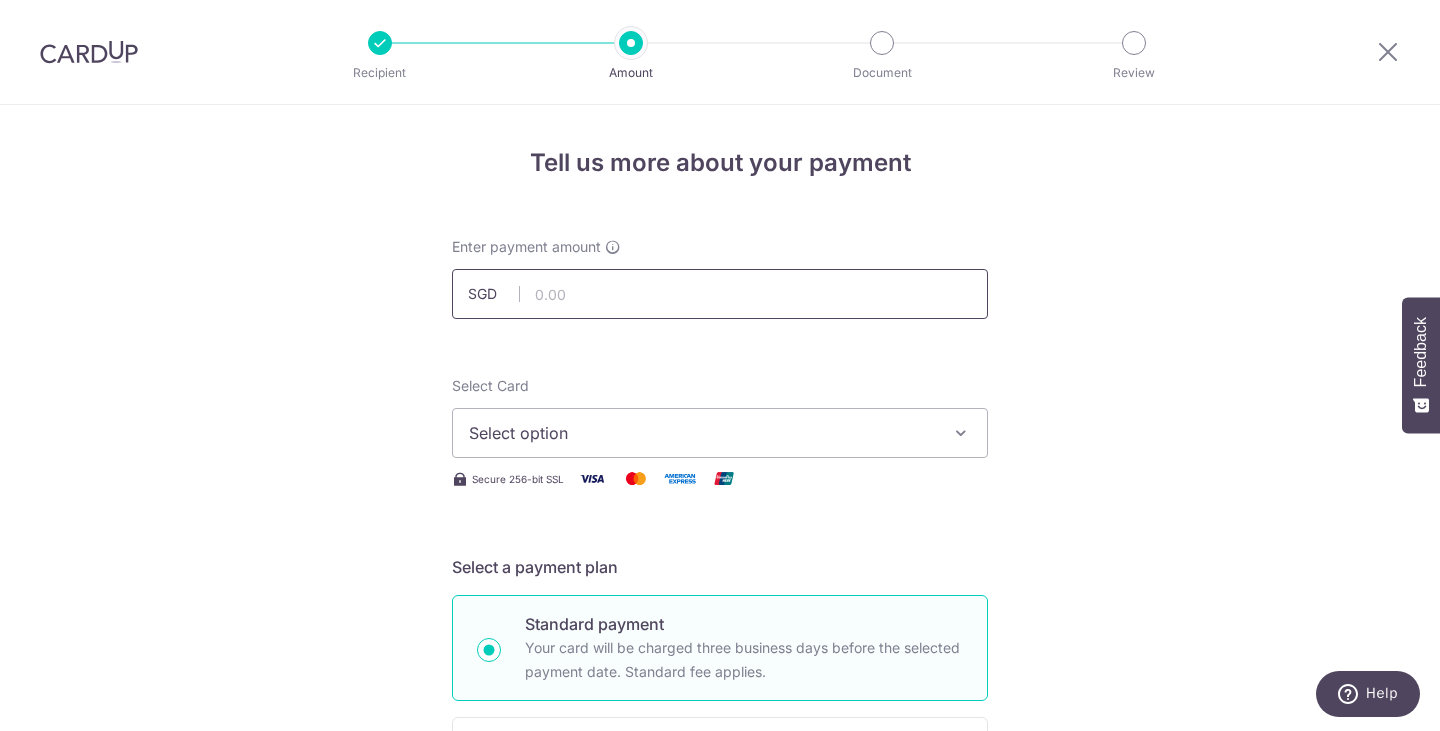 paste on "11992.40" 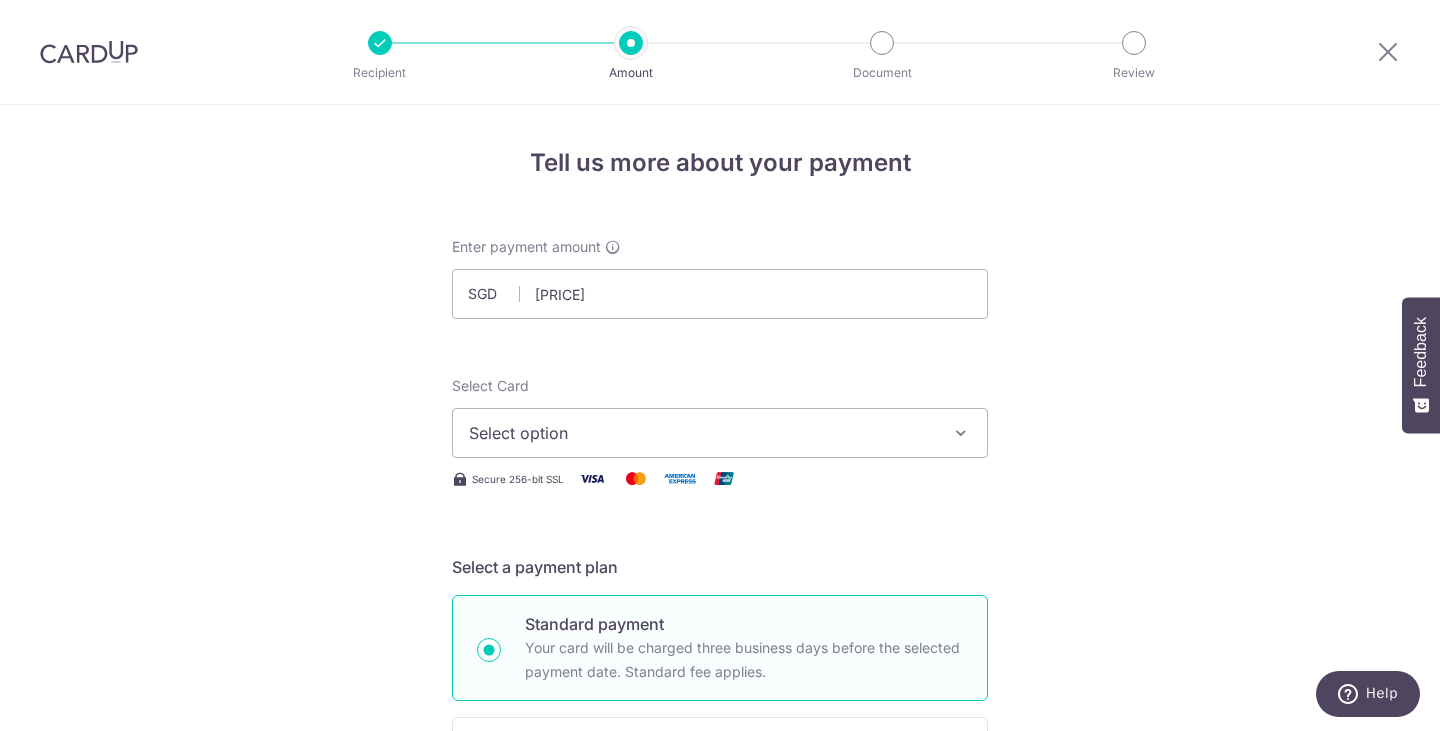 click on "Select option" at bounding box center (702, 433) 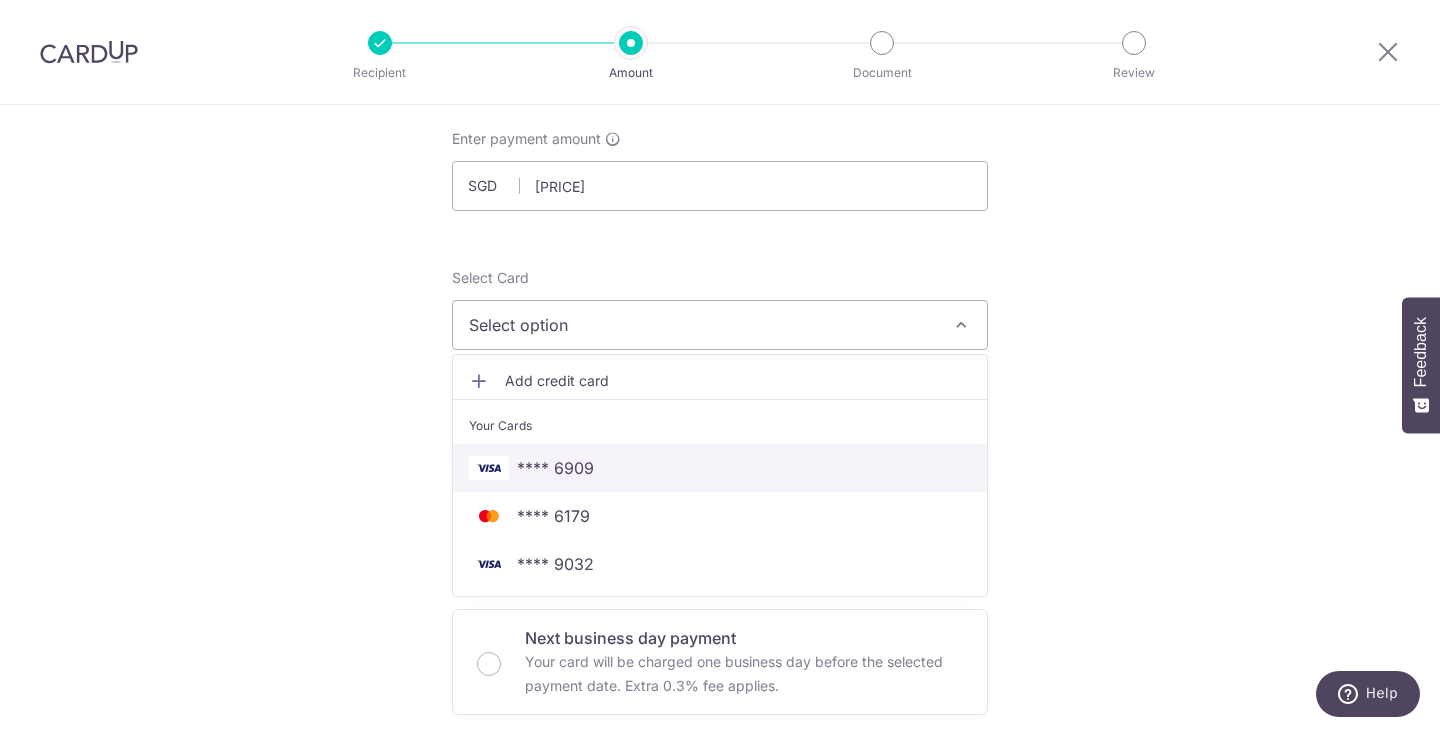 scroll, scrollTop: 200, scrollLeft: 0, axis: vertical 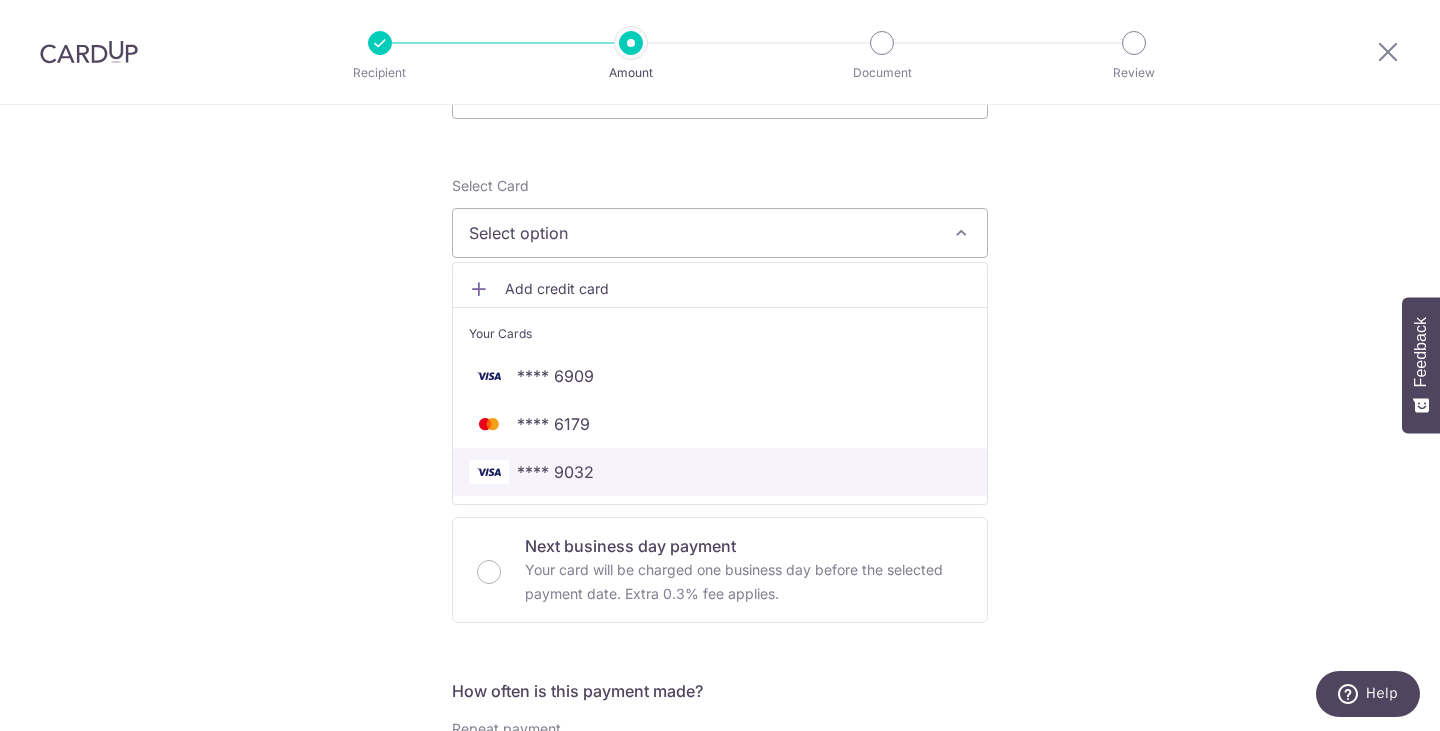 click on "**** 9032" at bounding box center (720, 472) 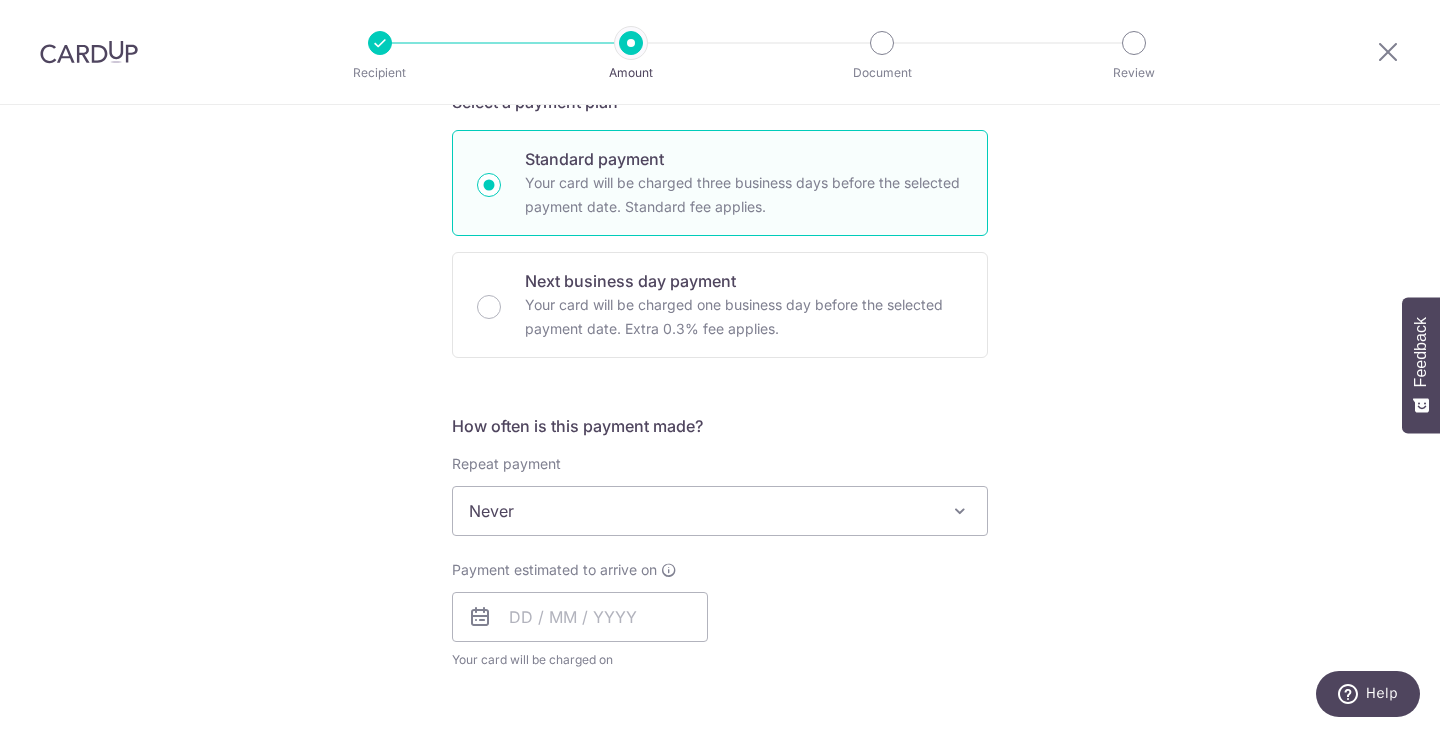 scroll, scrollTop: 500, scrollLeft: 0, axis: vertical 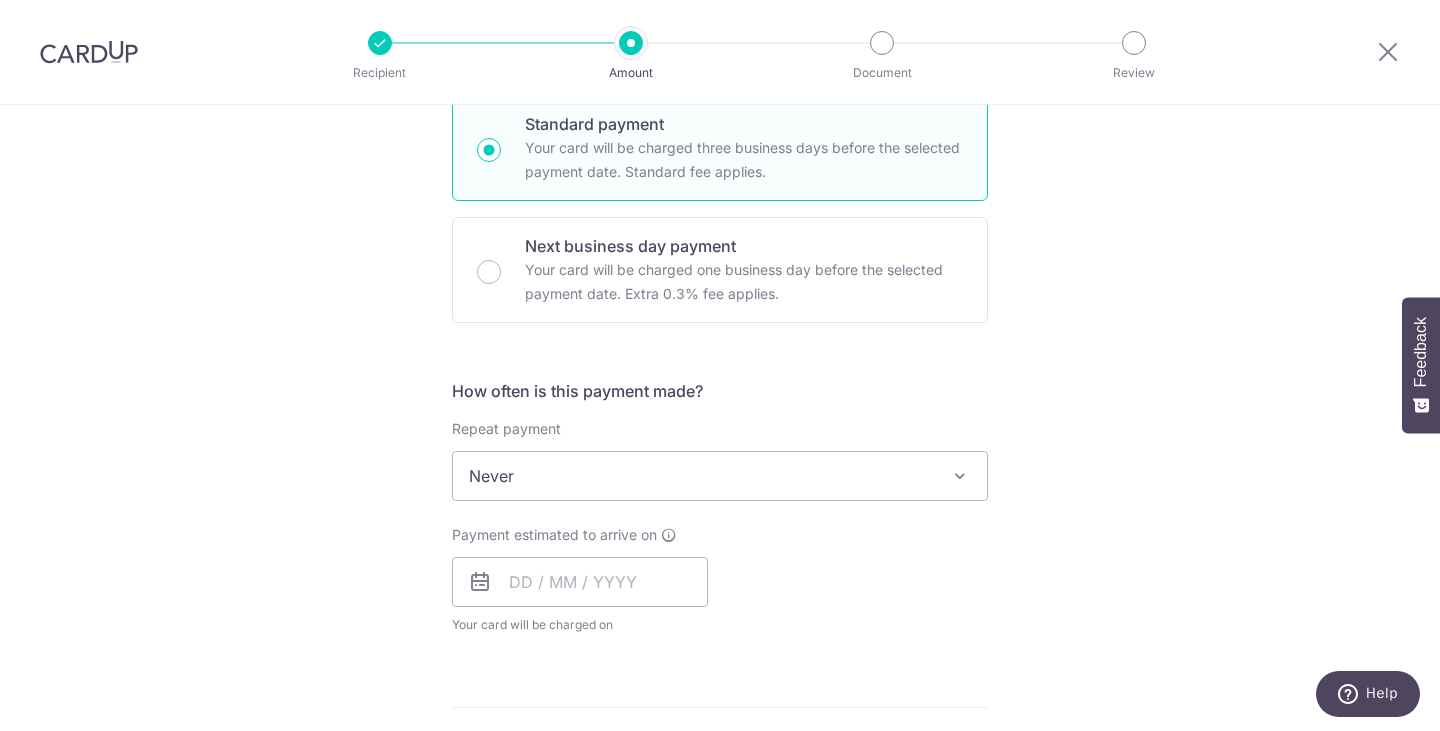 click on "Never" at bounding box center [720, 476] 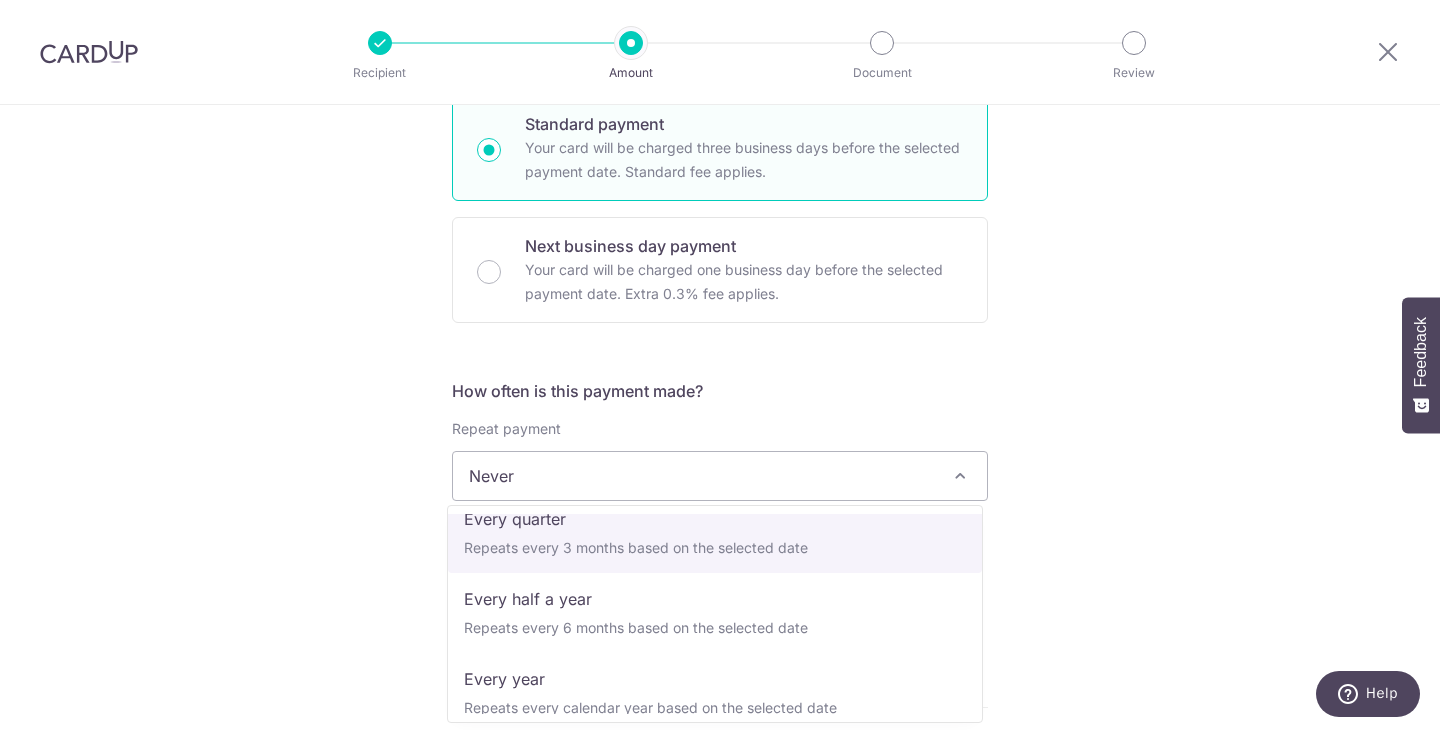 scroll, scrollTop: 280, scrollLeft: 0, axis: vertical 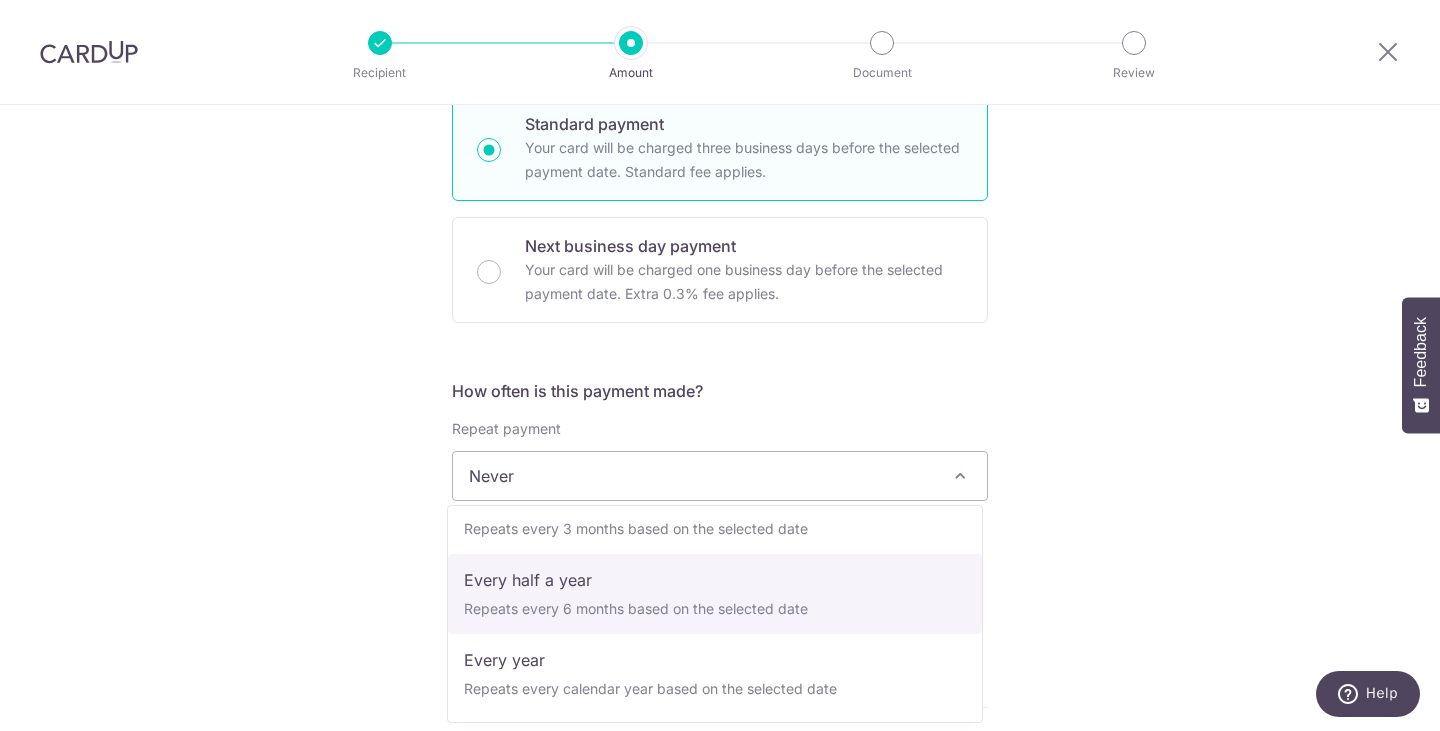 click on "Tell us more about your payment
Enter payment amount
SGD
11,992.40
11992.40
Select Card
**** 9032
Add credit card
Your Cards
**** 6909
**** 6179
**** 9032
Secure 256-bit SSL
Text
New card details
Card" at bounding box center (720, 509) 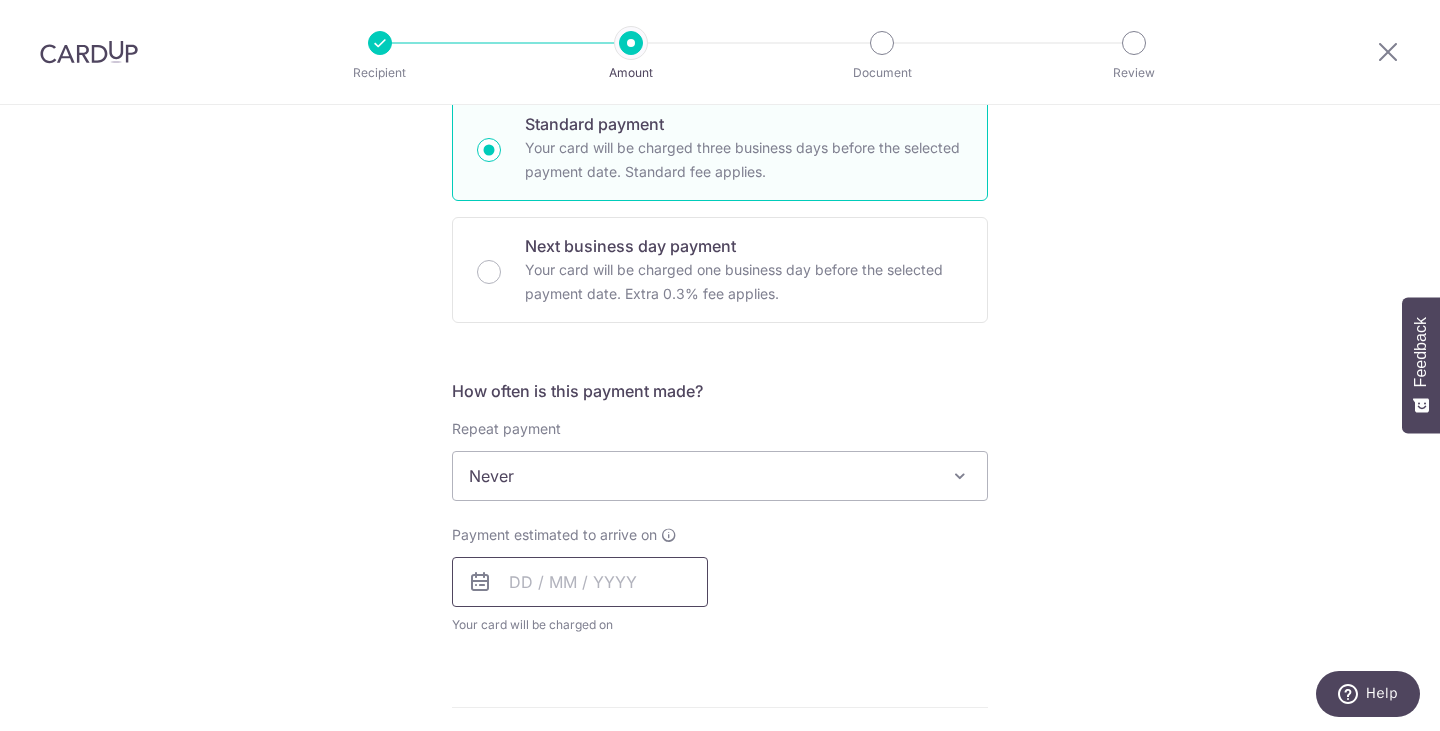 click at bounding box center (580, 582) 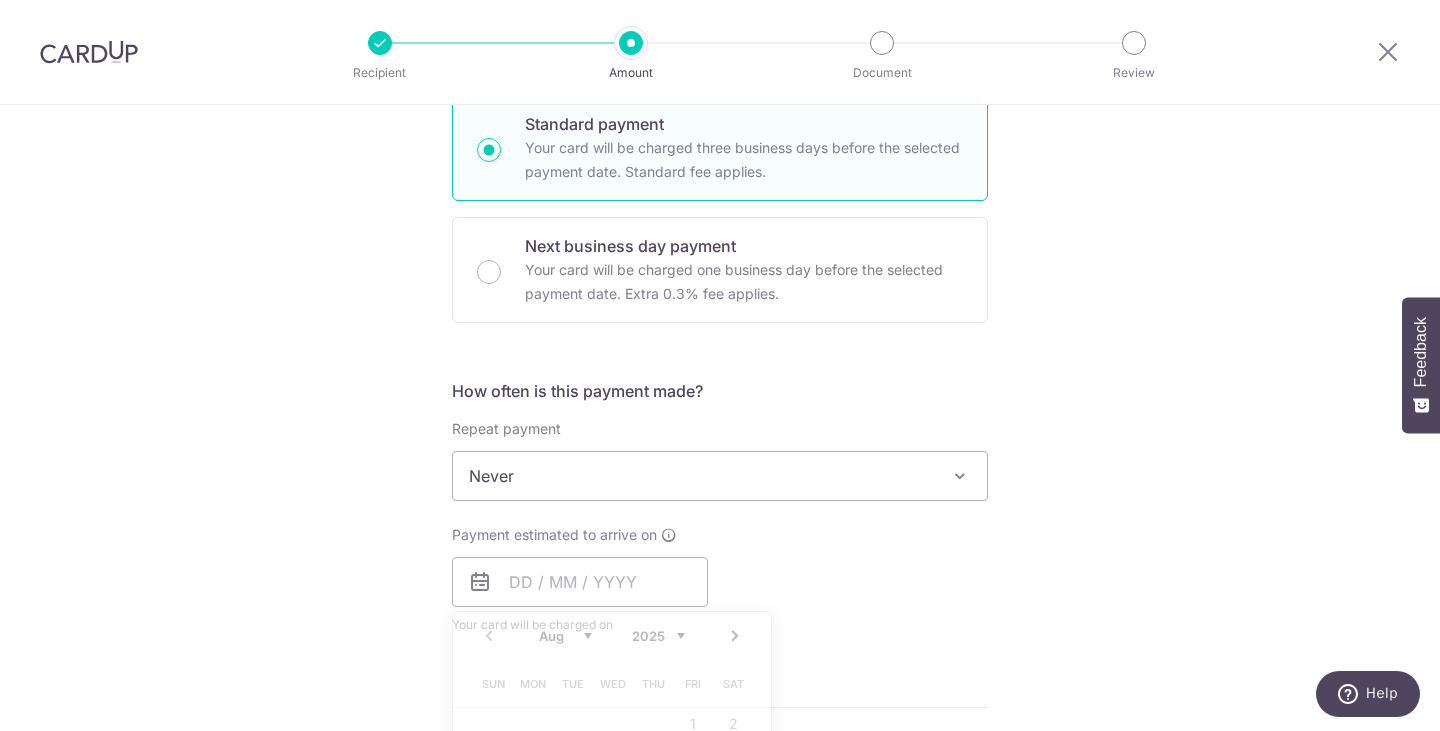 click on "Tell us more about your payment
Enter payment amount
SGD
11,992.40
11992.40
Select Card
**** 9032
Add credit card
Your Cards
**** 6909
**** 6179
**** 9032
Secure 256-bit SSL
Text
New card details
Card" at bounding box center (720, 509) 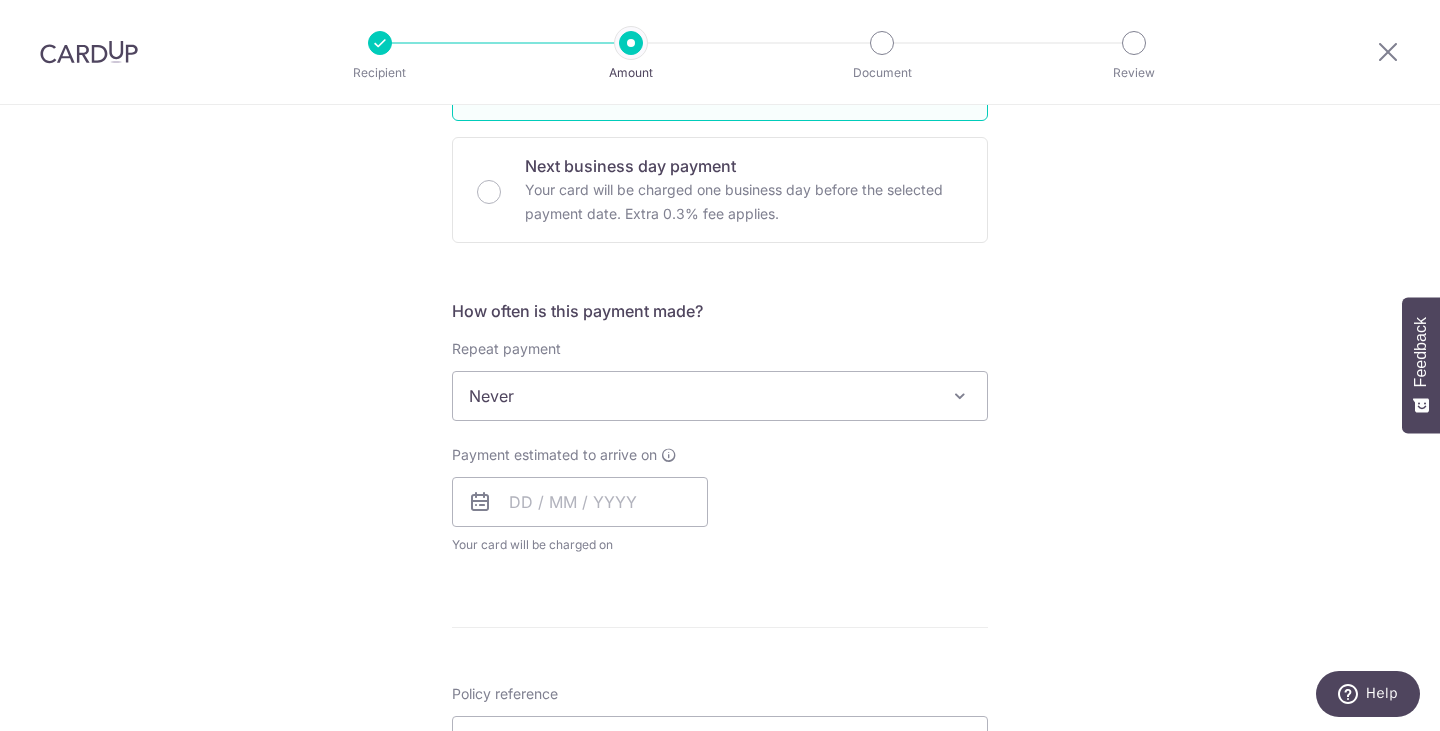 scroll, scrollTop: 600, scrollLeft: 0, axis: vertical 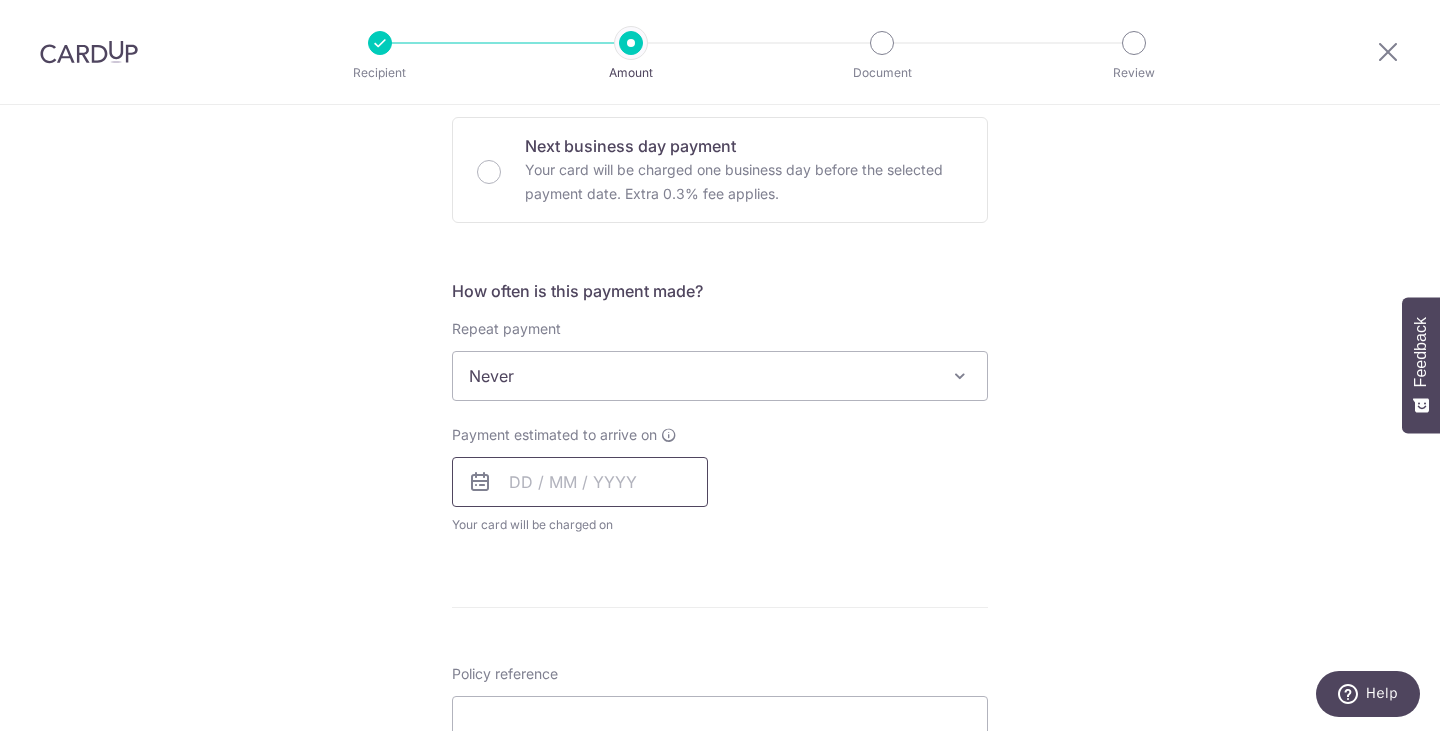 click at bounding box center (580, 482) 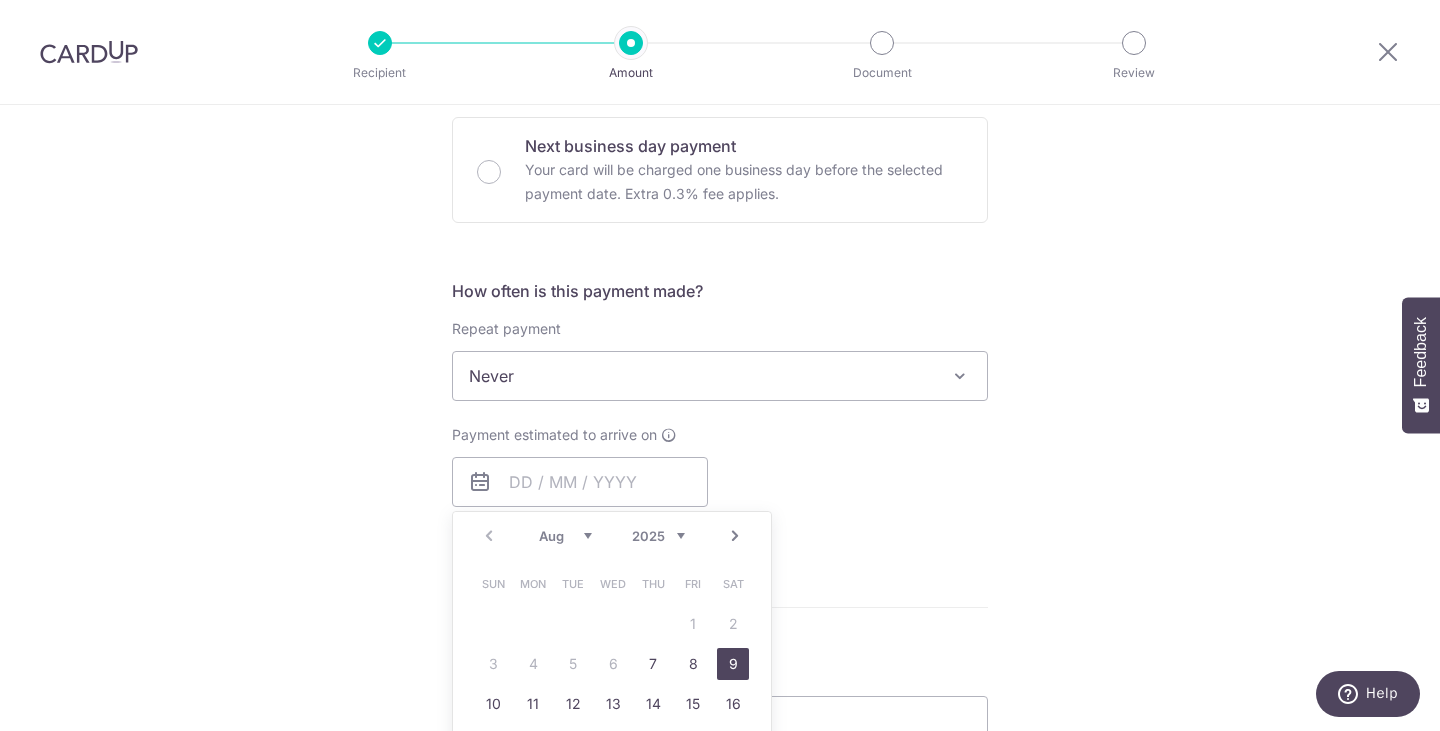 click on "9" at bounding box center [733, 664] 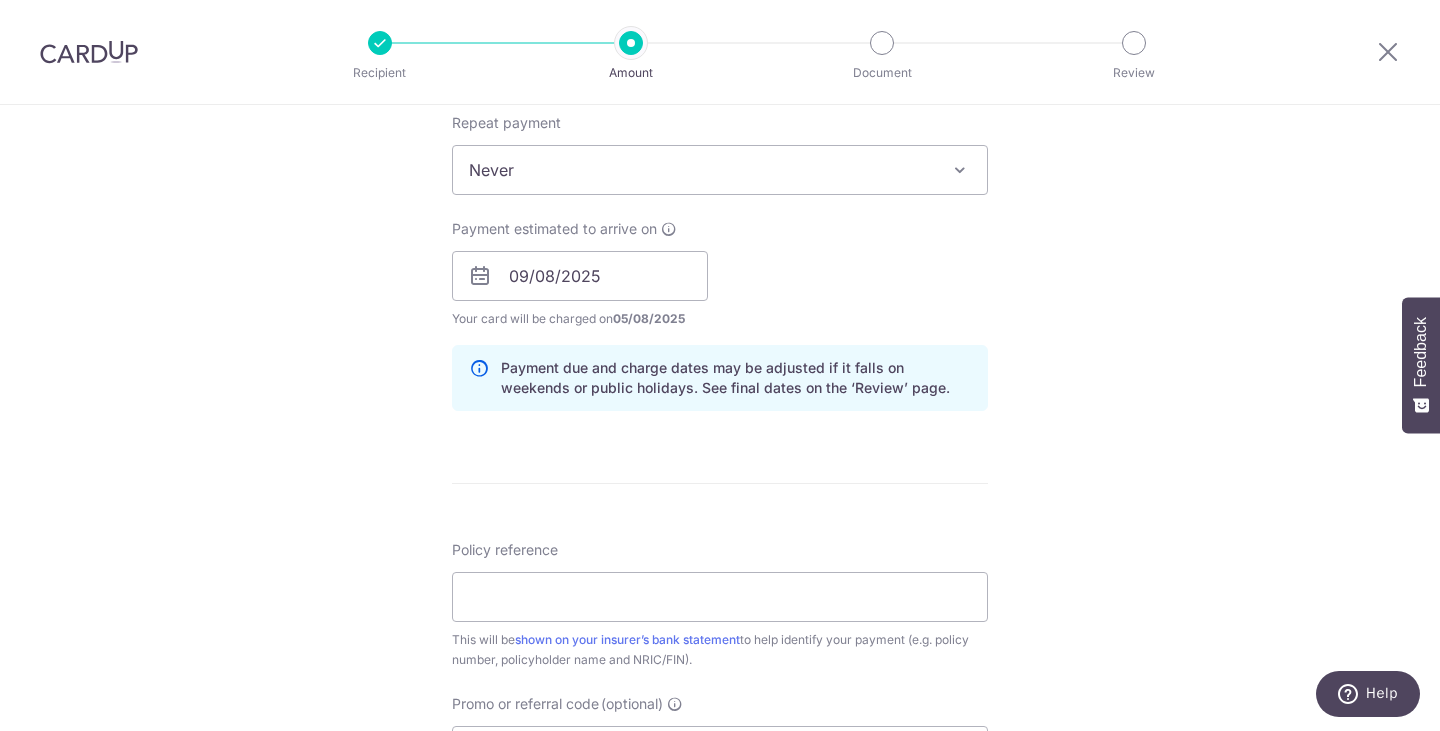 scroll, scrollTop: 900, scrollLeft: 0, axis: vertical 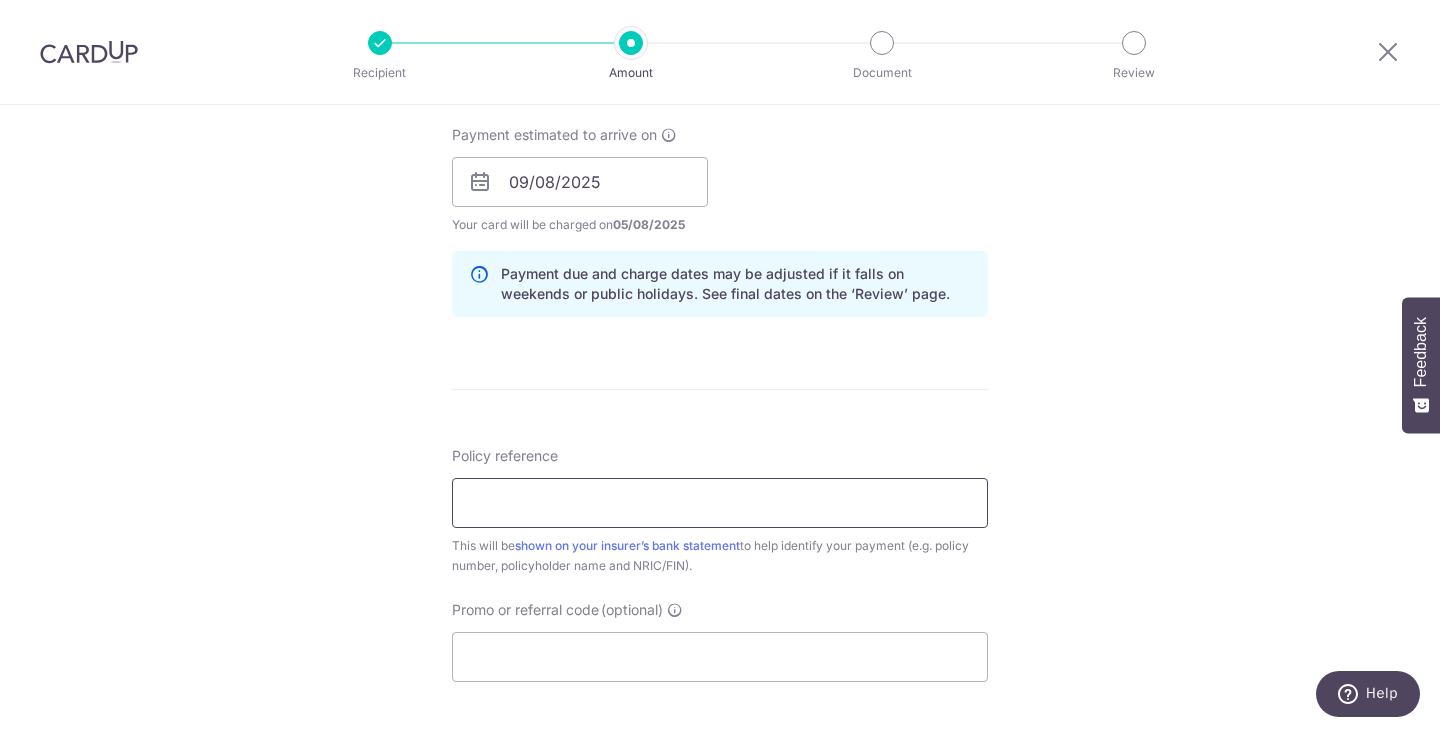 click on "Policy reference" at bounding box center (720, 503) 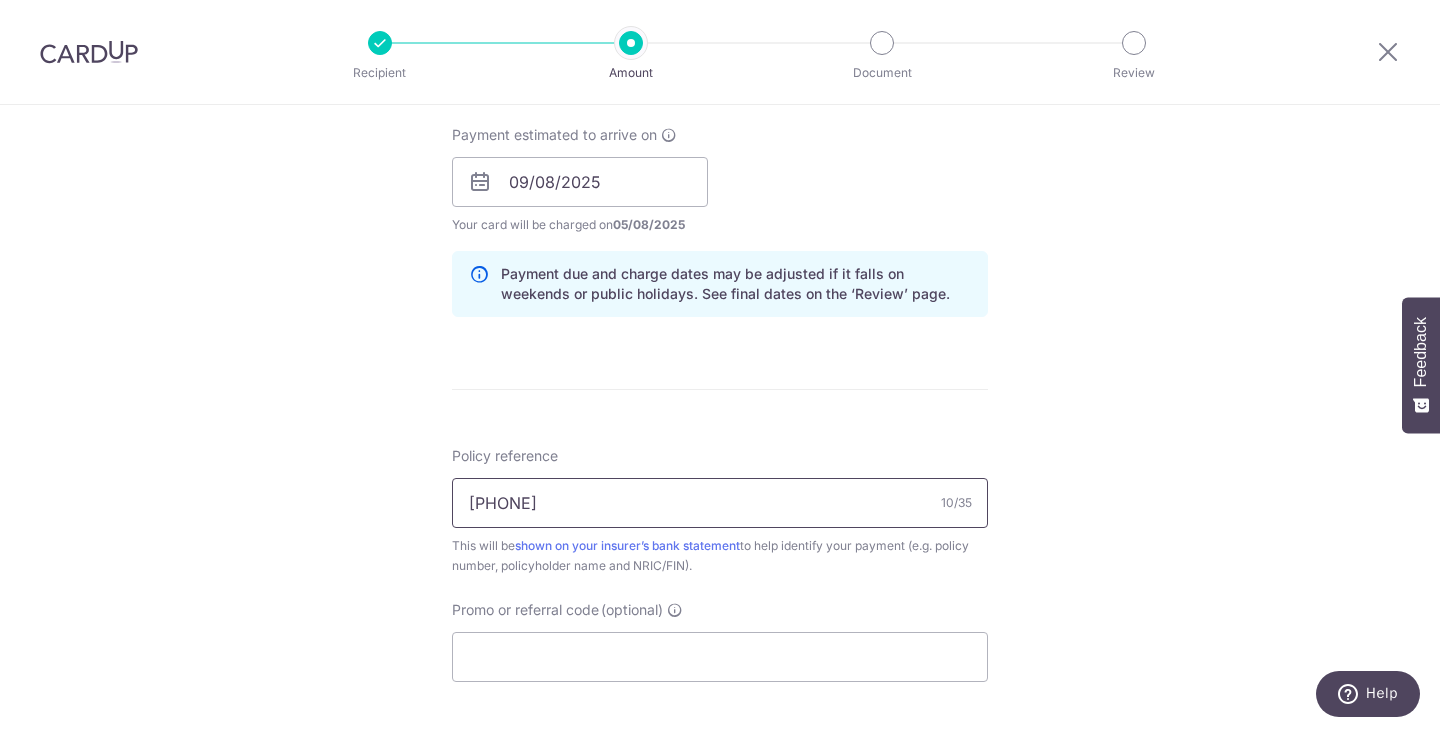 scroll, scrollTop: 1000, scrollLeft: 0, axis: vertical 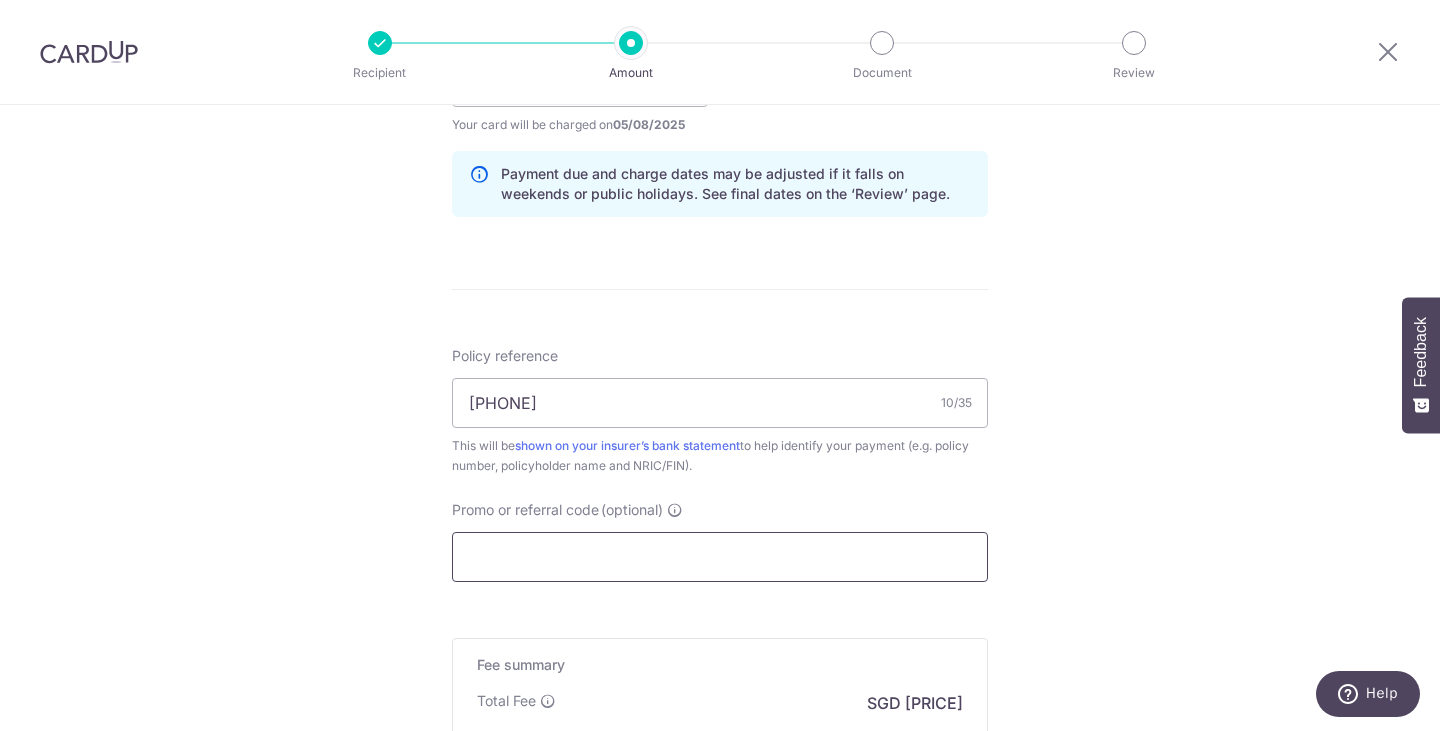 click on "Promo or referral code
(optional)" at bounding box center (720, 557) 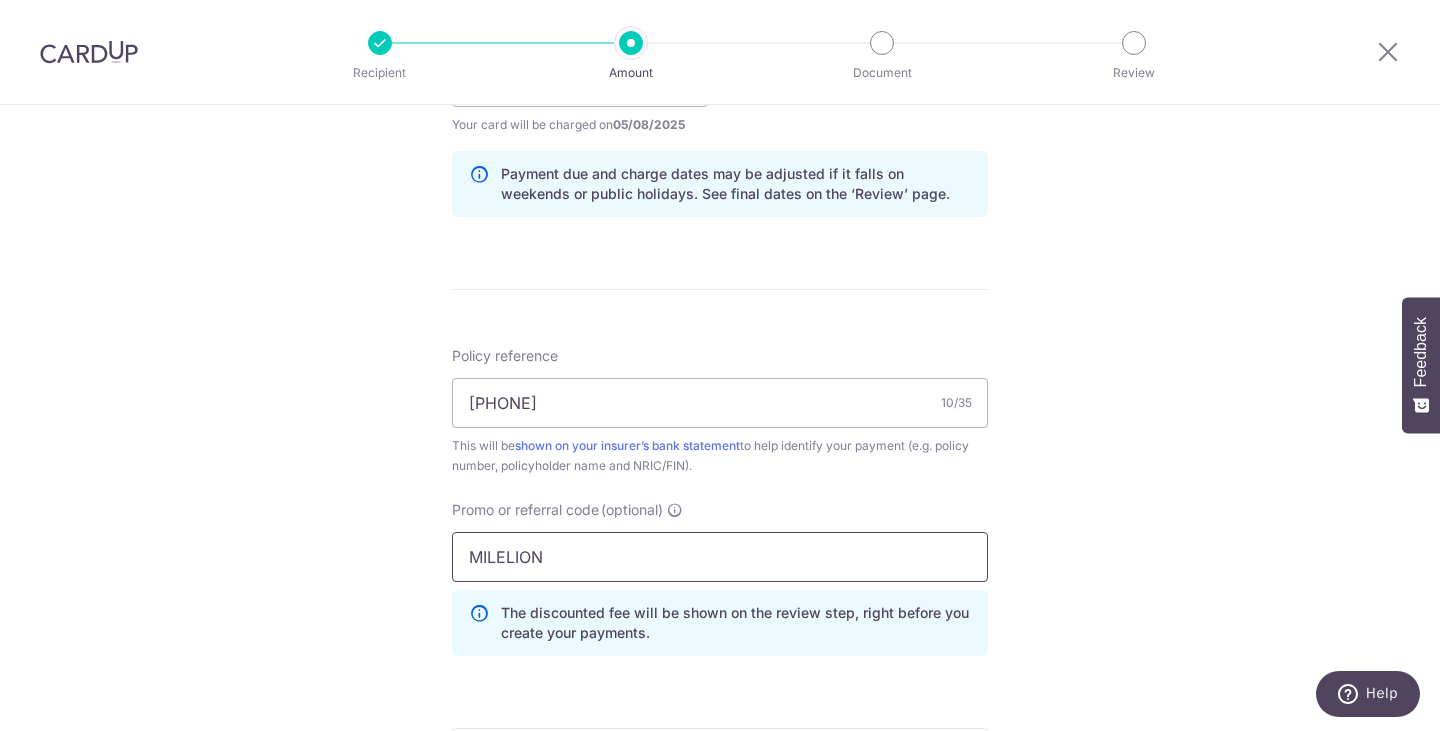 type on "MILELION" 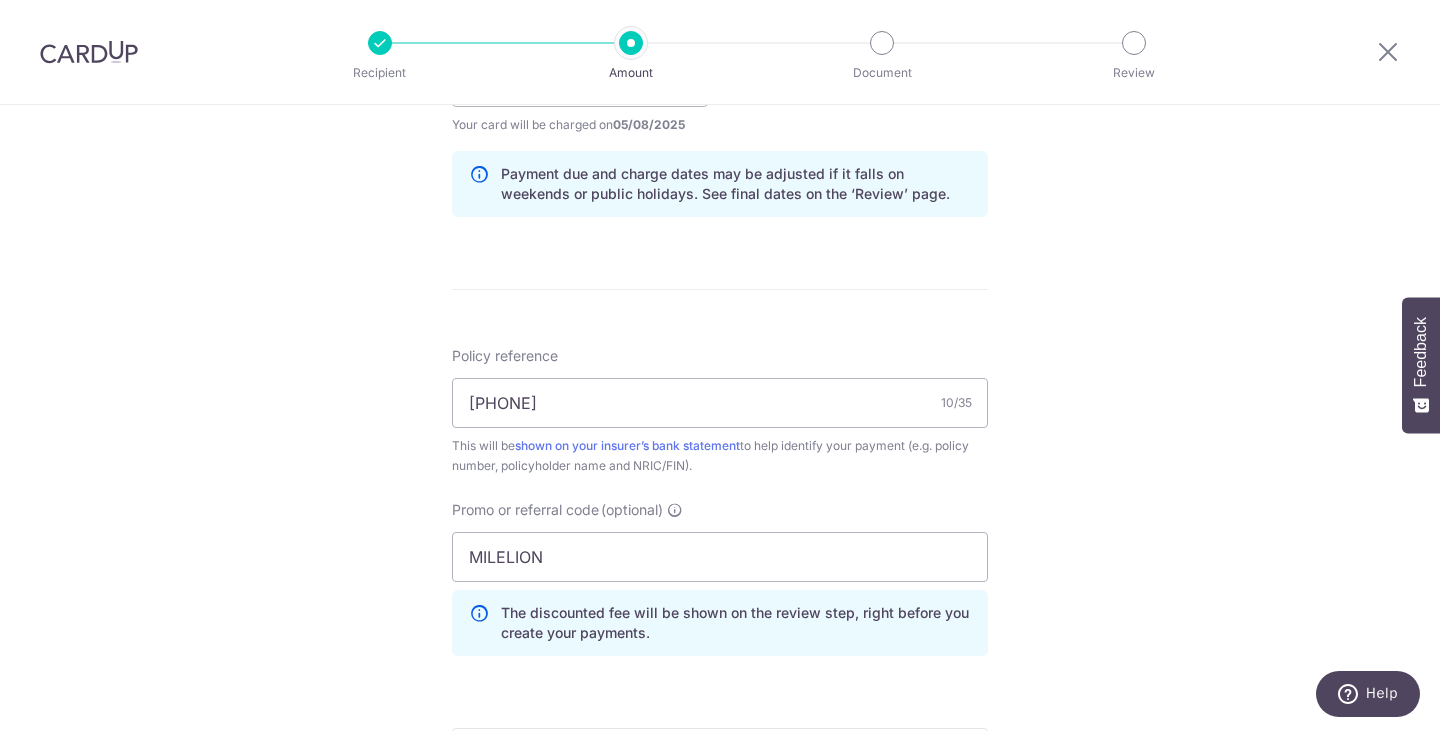 click on "Tell us more about your payment
Enter payment amount
SGD
11,992.40
11992.40
Select Card
**** 9032
Add credit card
Your Cards
**** 6909
**** 6179
**** 9032
Secure 256-bit SSL
Text
New card details
Card" at bounding box center (720, 95) 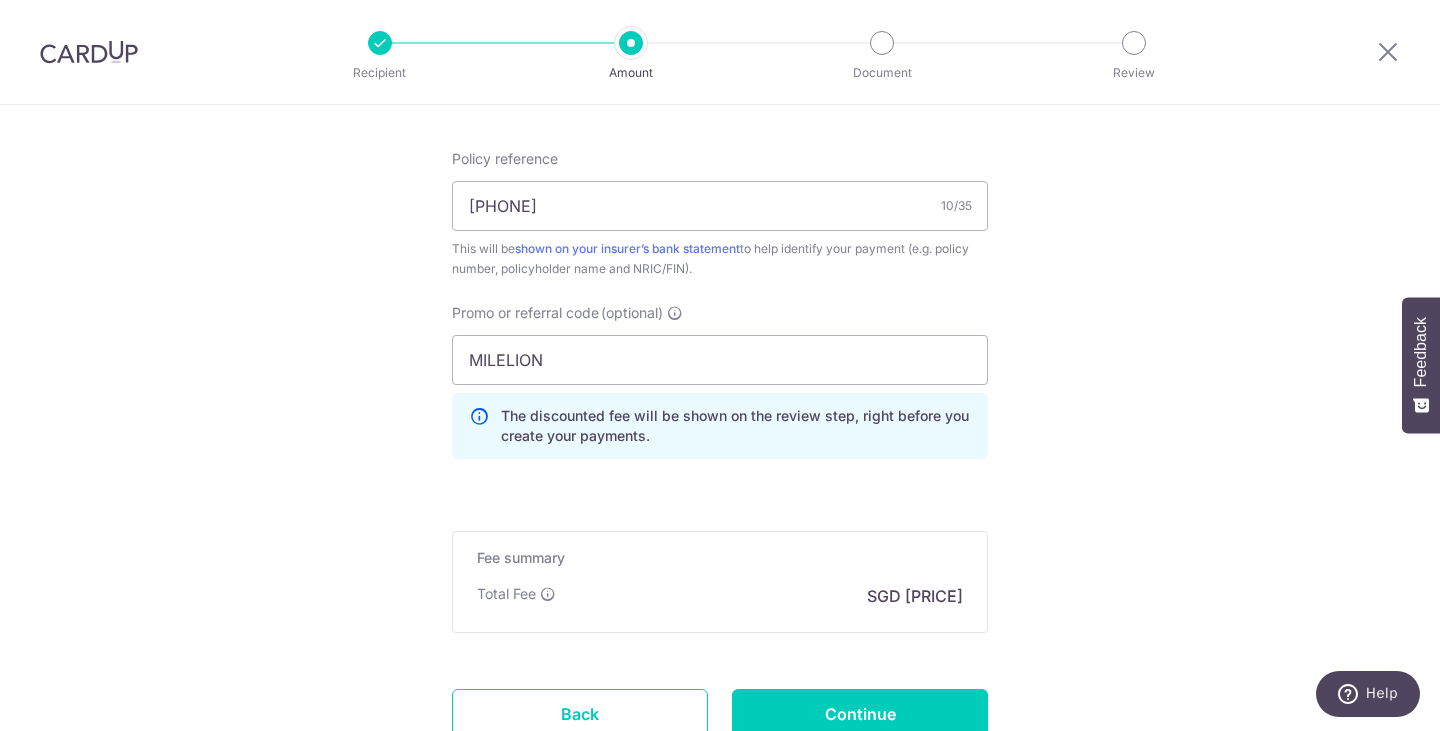 scroll, scrollTop: 1300, scrollLeft: 0, axis: vertical 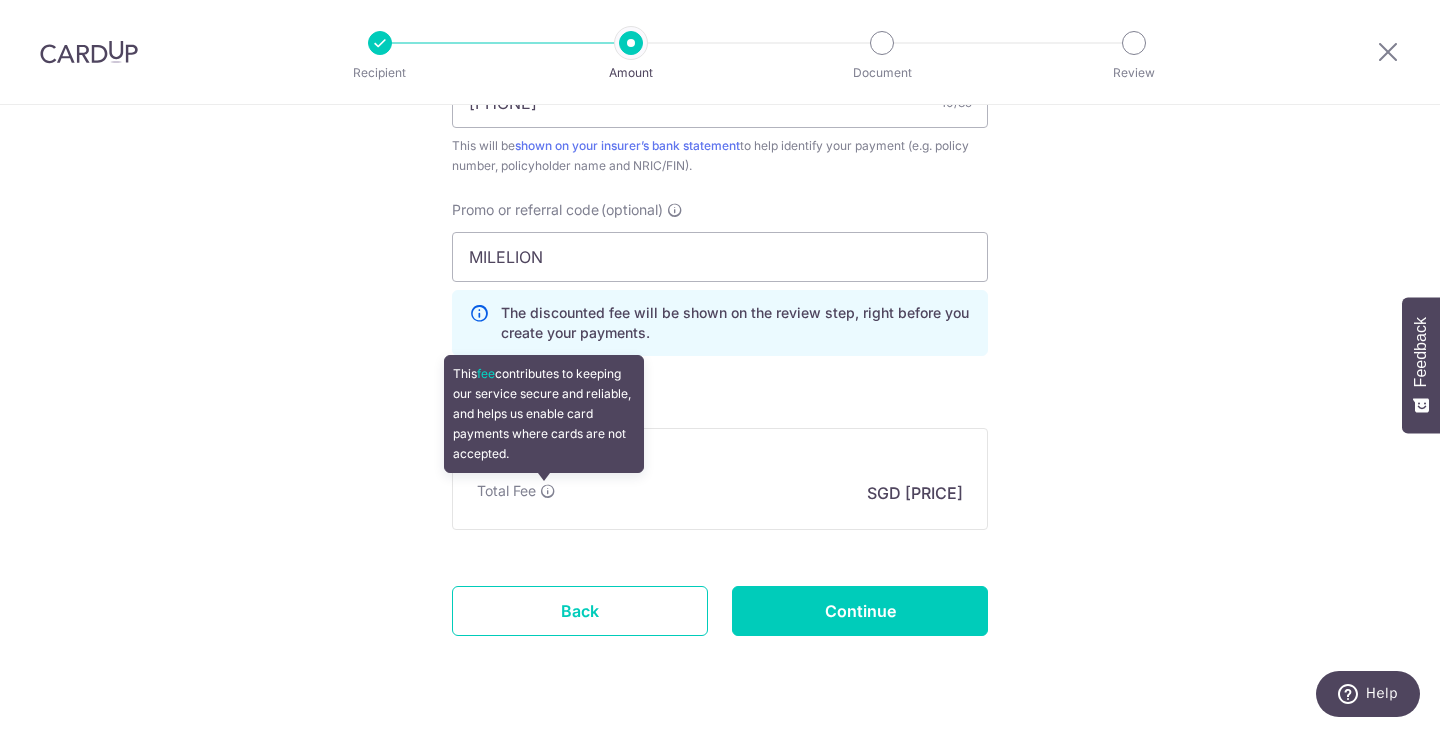 click at bounding box center [548, 491] 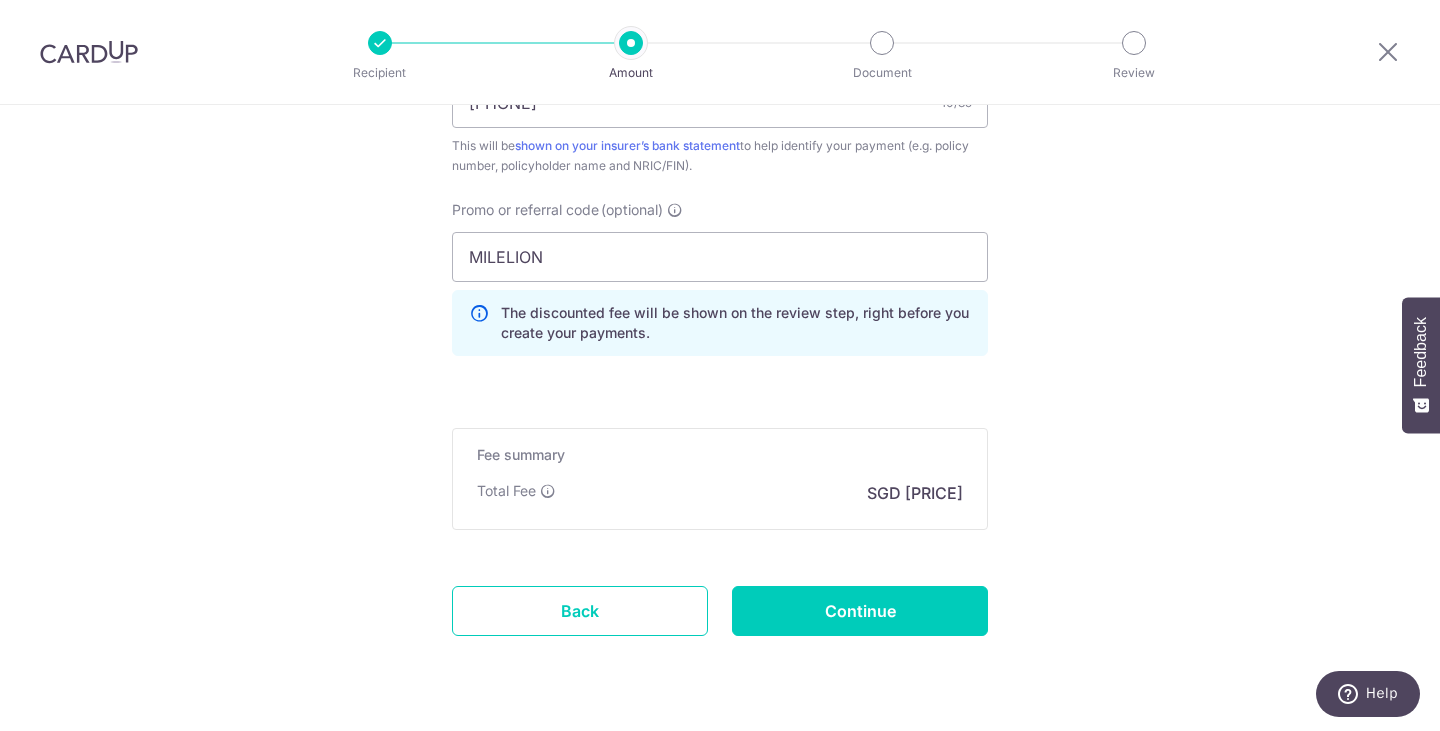 click on "Tell us more about your payment
Enter payment amount
SGD
11,992.40
11992.40
Select Card
**** 9032
Add credit card
Your Cards
**** 6909
**** 6179
**** 9032
Secure 256-bit SSL
Text
New card details
Card" at bounding box center [720, -205] 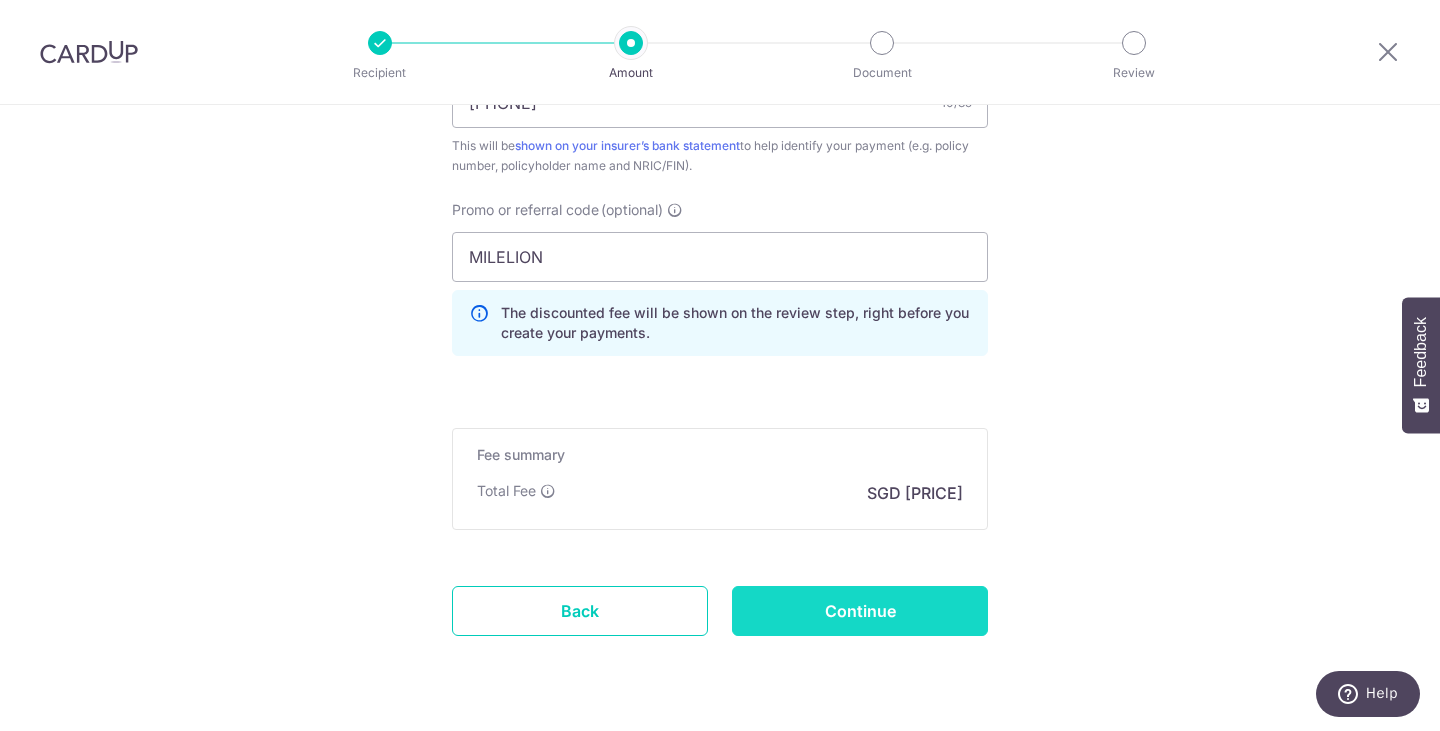 click on "Continue" at bounding box center [860, 611] 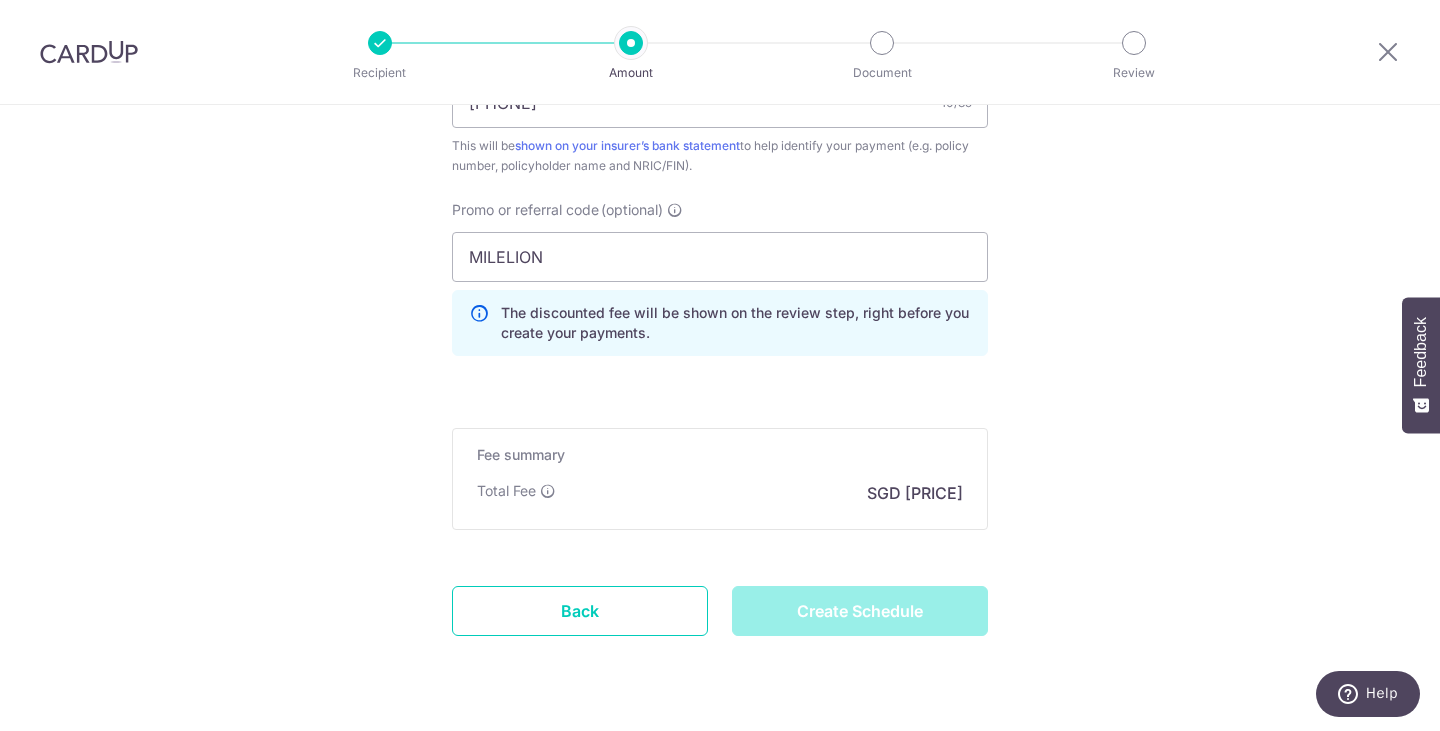 type on "Create Schedule" 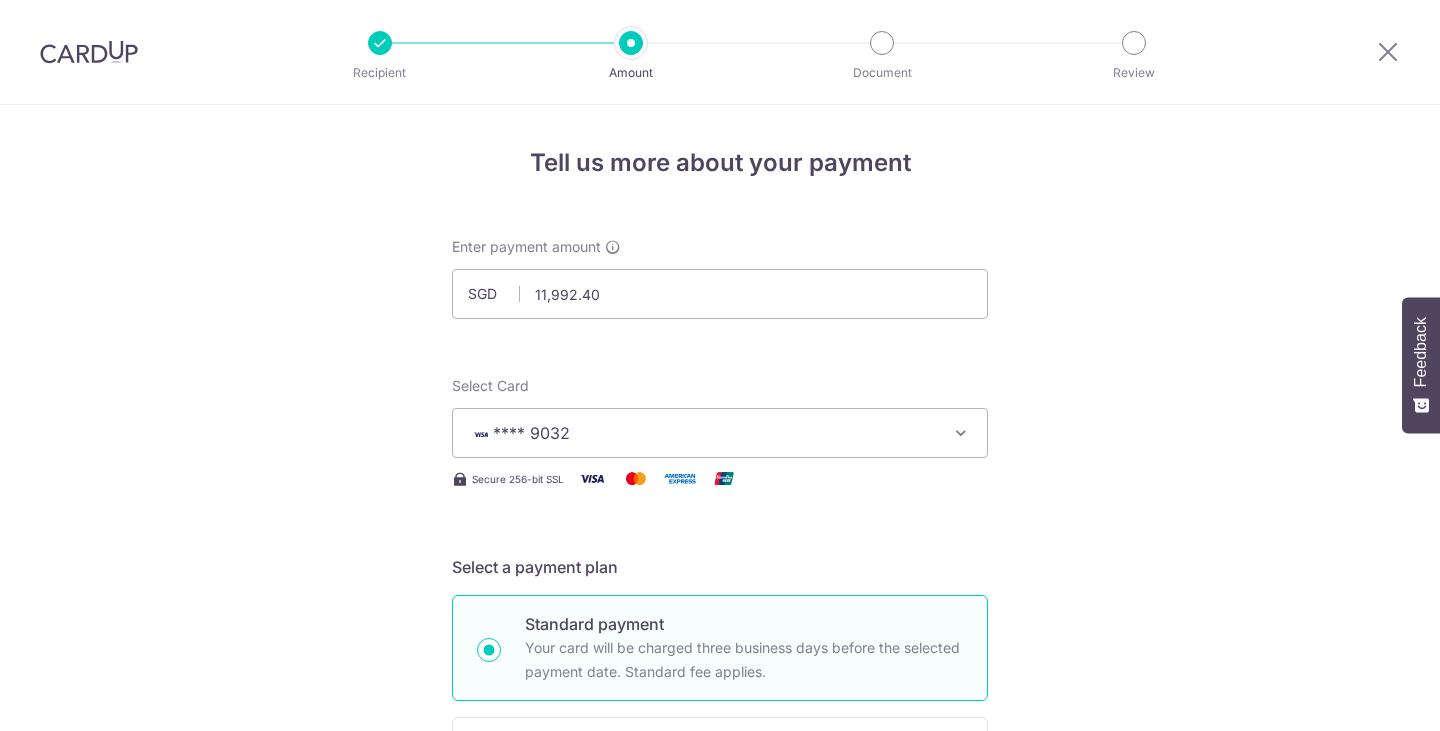 scroll, scrollTop: 0, scrollLeft: 0, axis: both 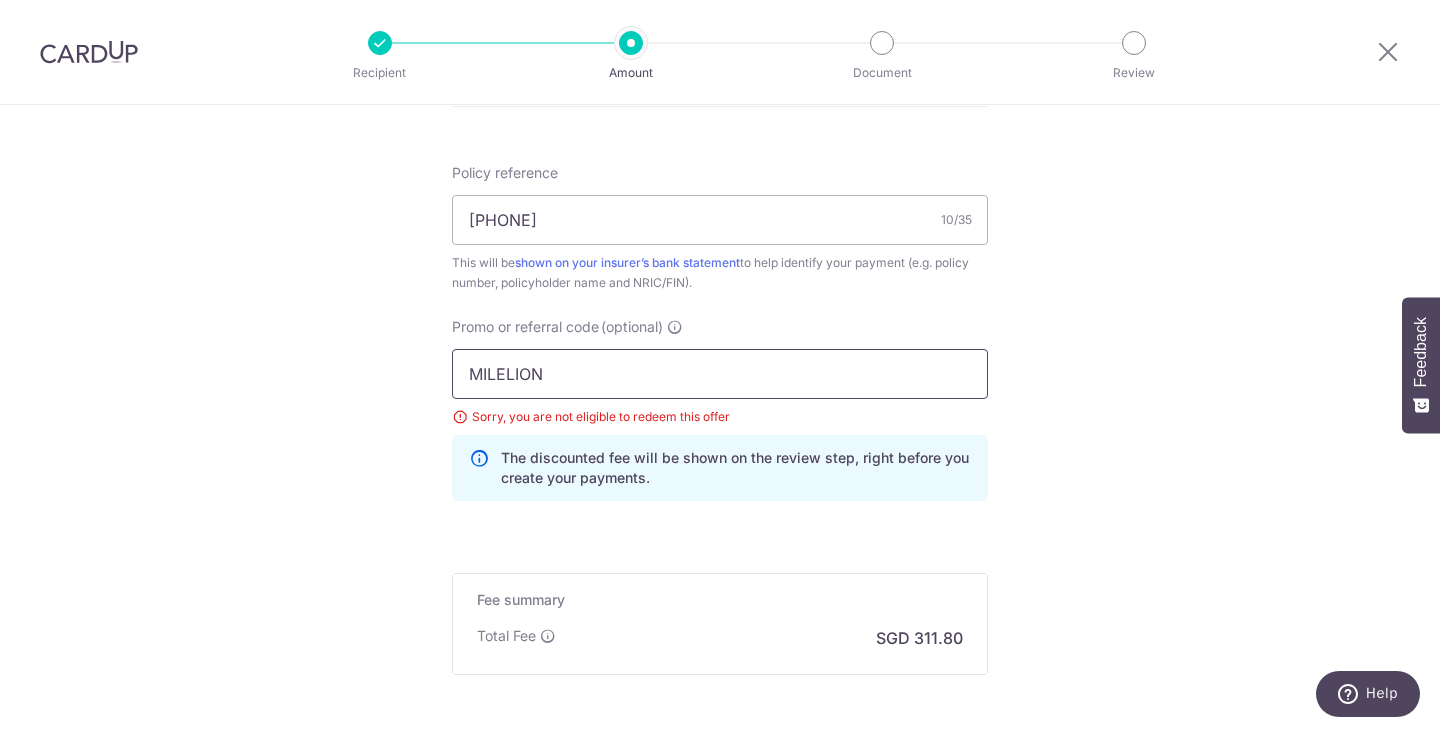 drag, startPoint x: 612, startPoint y: 371, endPoint x: 404, endPoint y: 372, distance: 208.00241 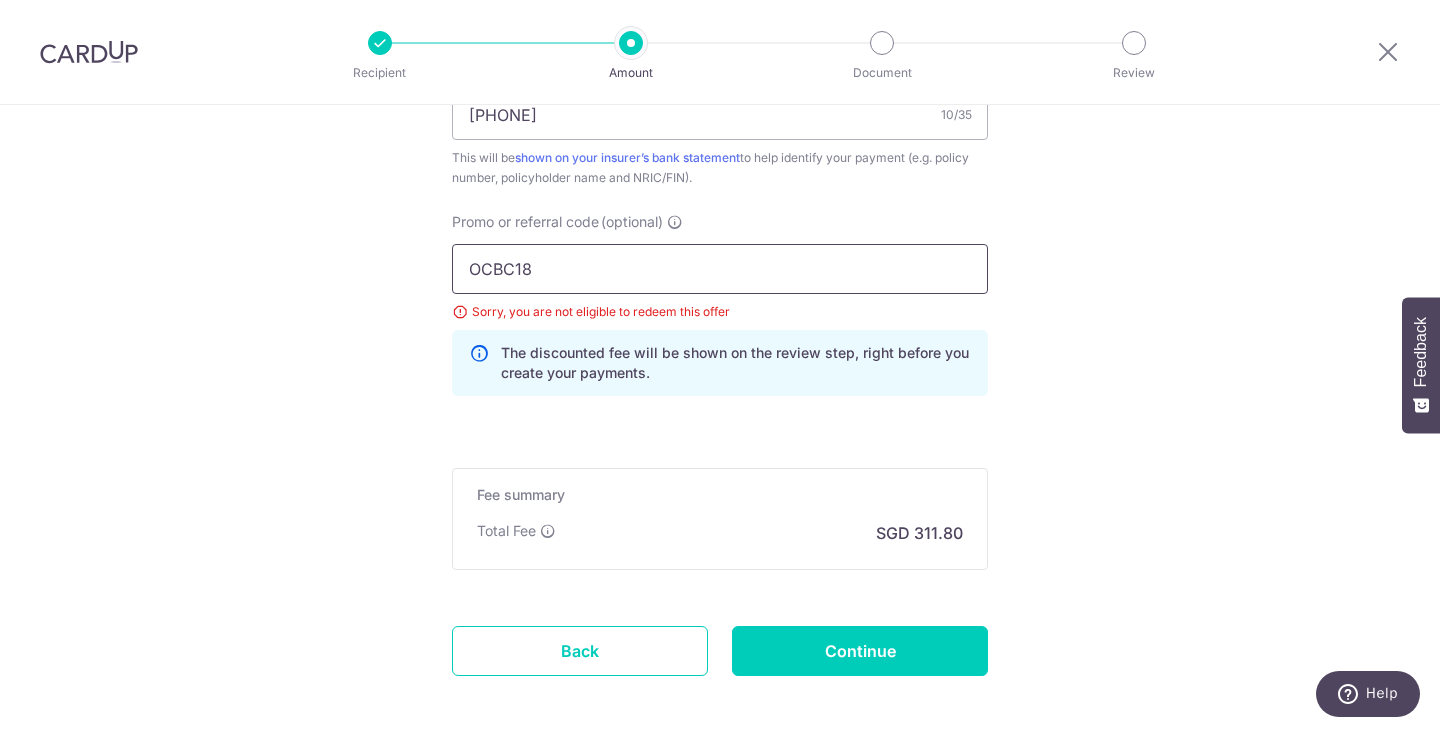 scroll, scrollTop: 1383, scrollLeft: 0, axis: vertical 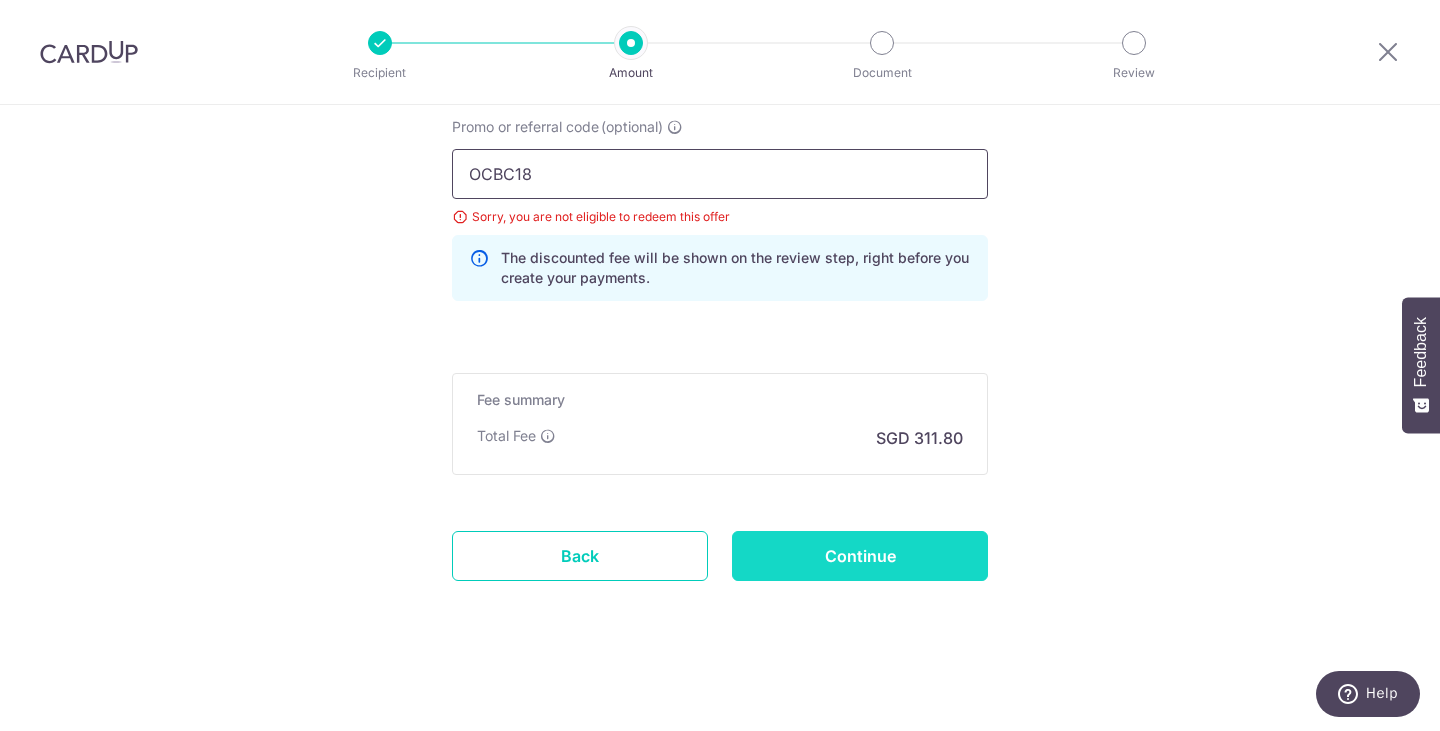 type on "OCBC18" 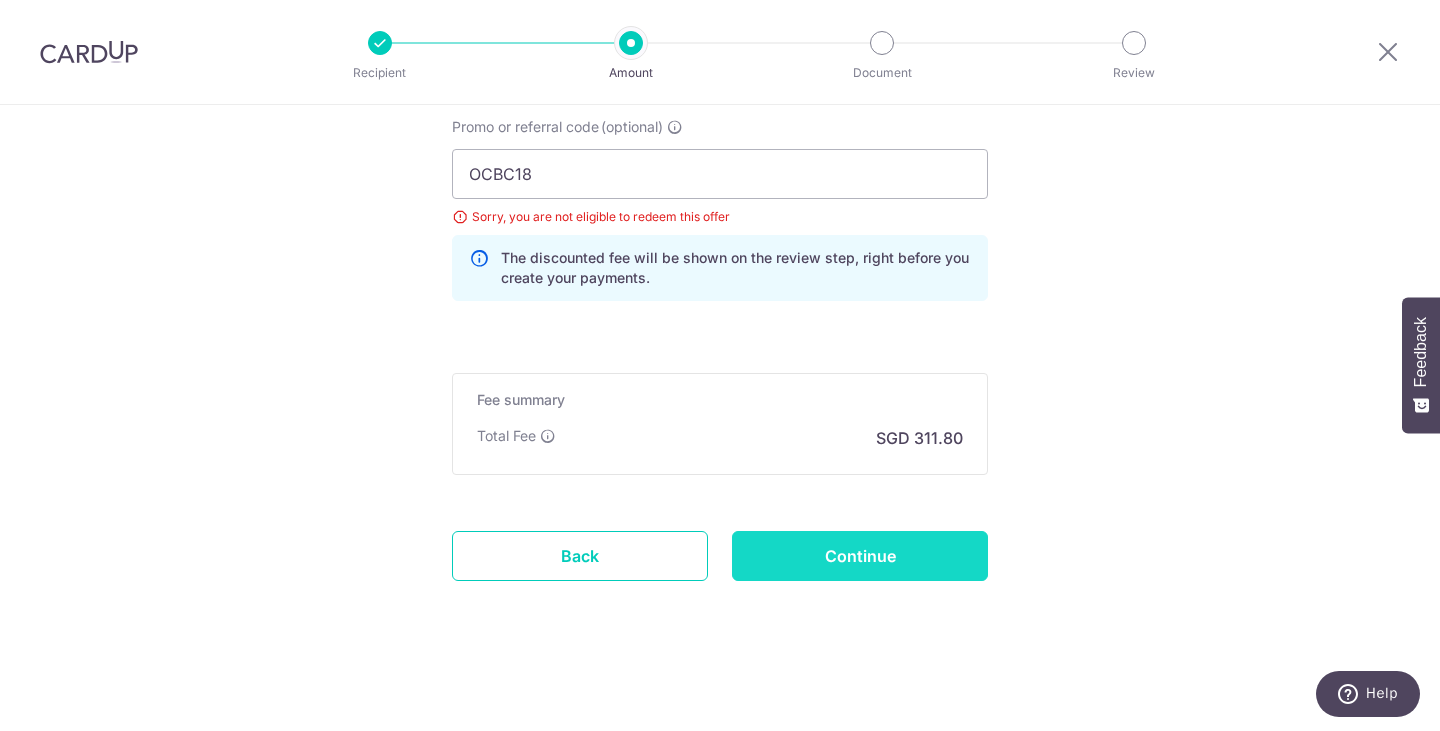 click on "Continue" at bounding box center [860, 556] 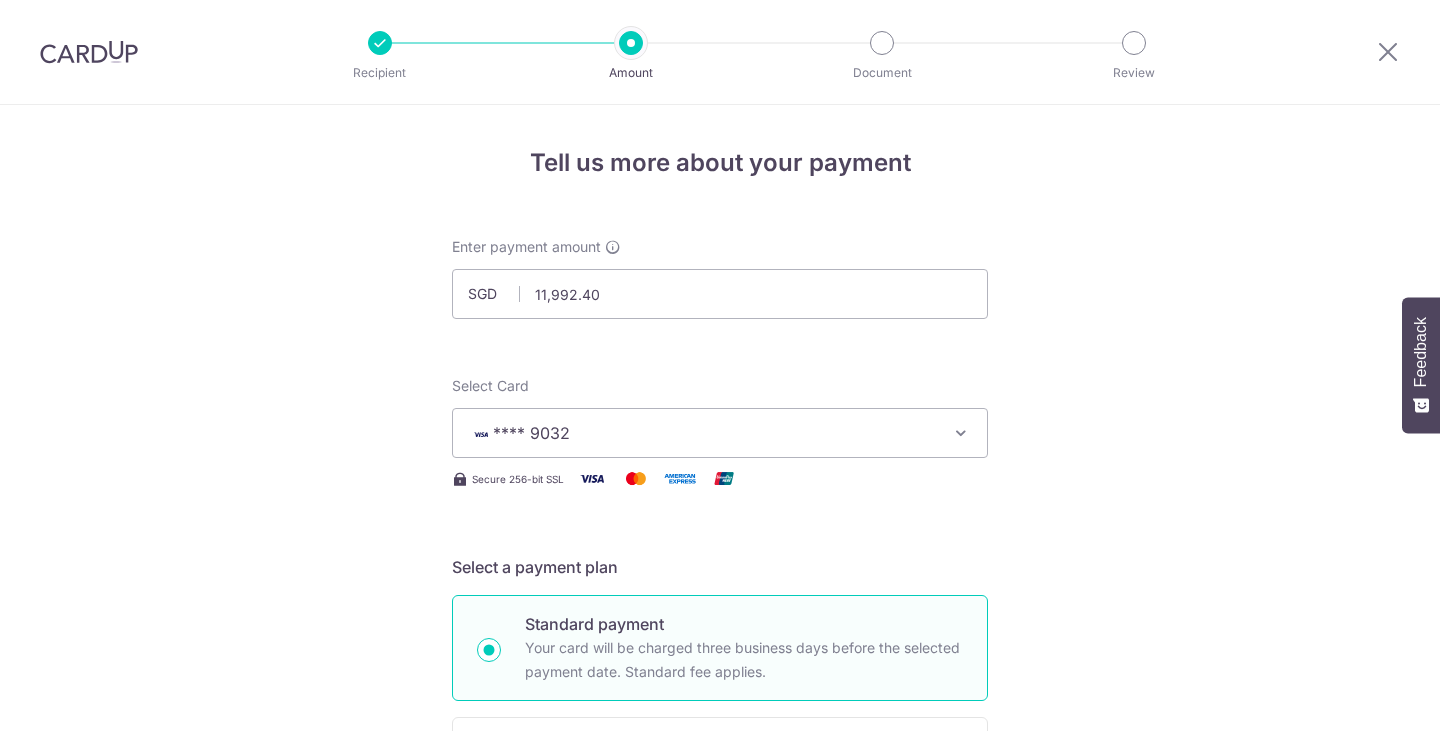 scroll, scrollTop: 0, scrollLeft: 0, axis: both 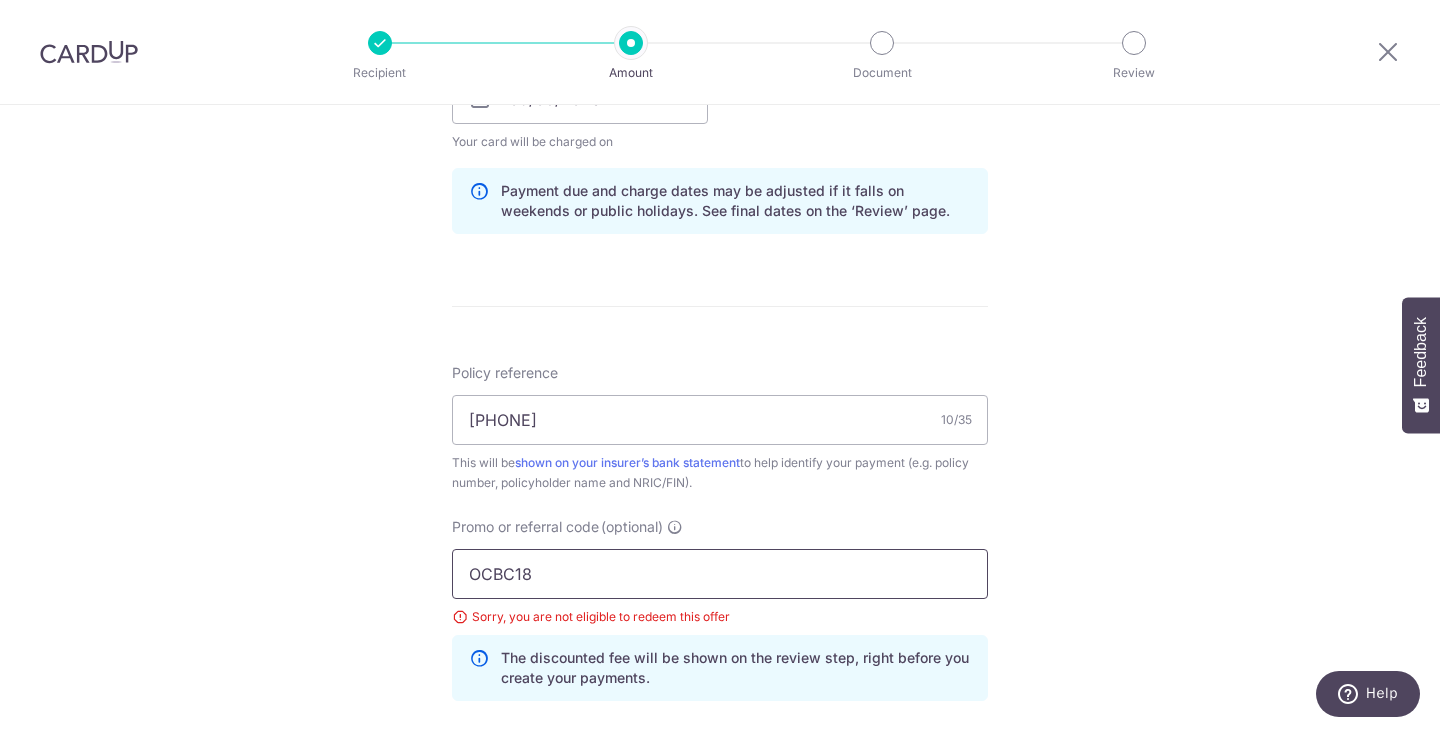 drag, startPoint x: 558, startPoint y: 574, endPoint x: 442, endPoint y: 575, distance: 116.00431 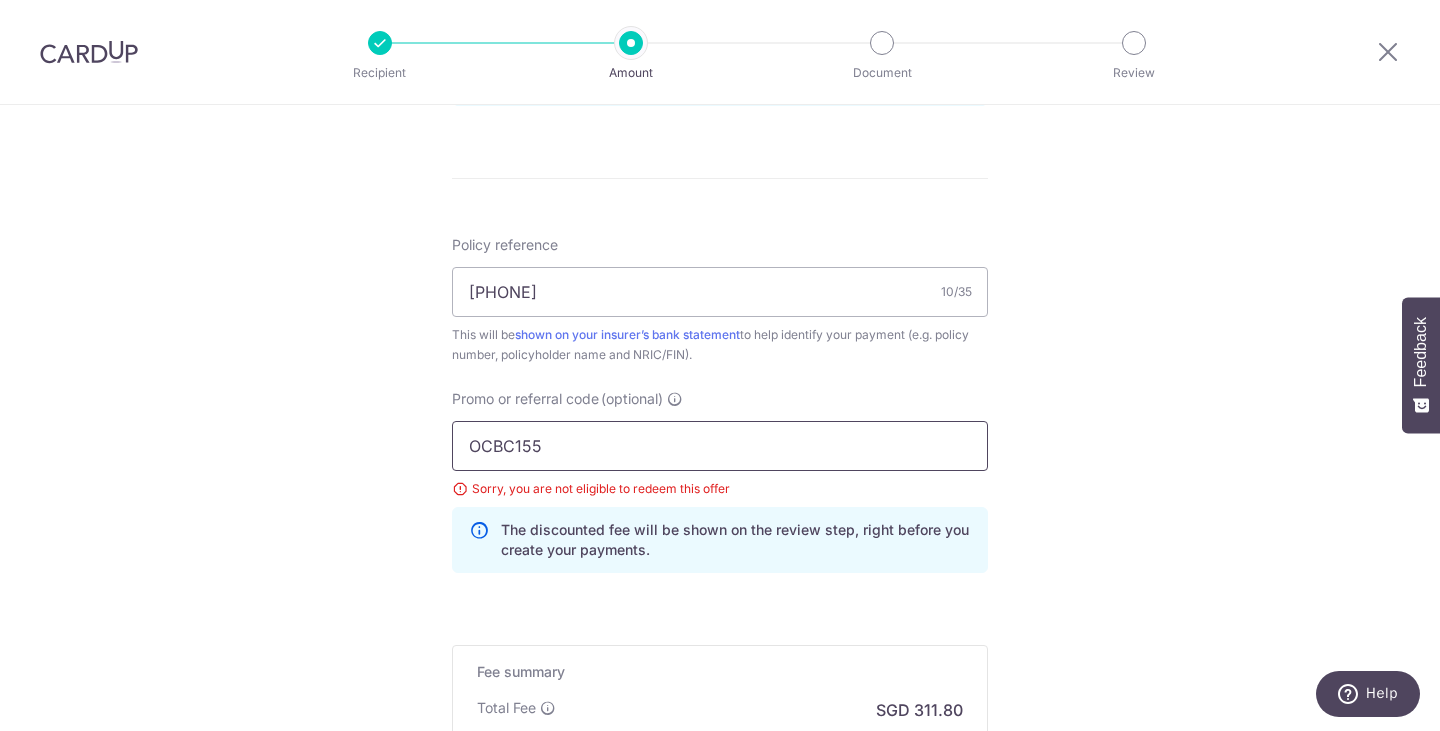 scroll, scrollTop: 1383, scrollLeft: 0, axis: vertical 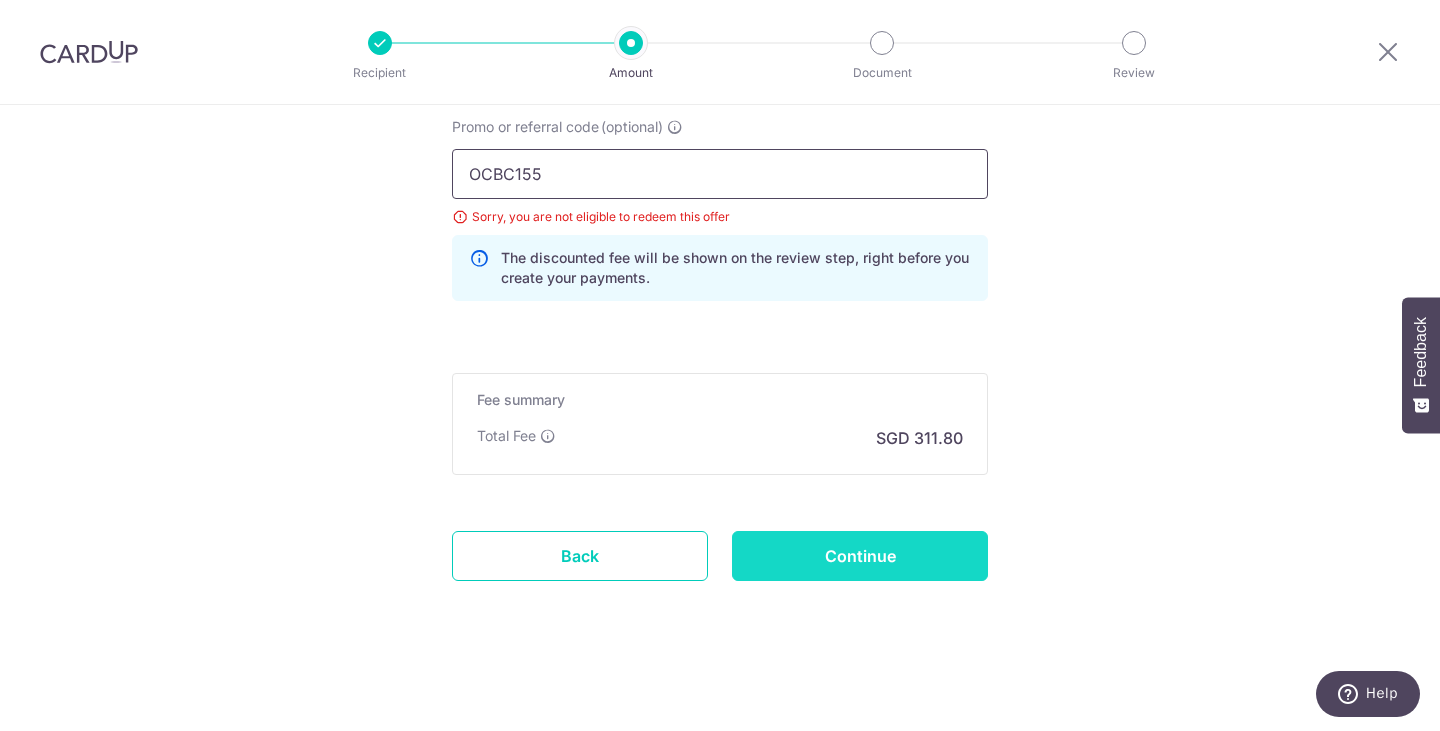 type on "OCBC155" 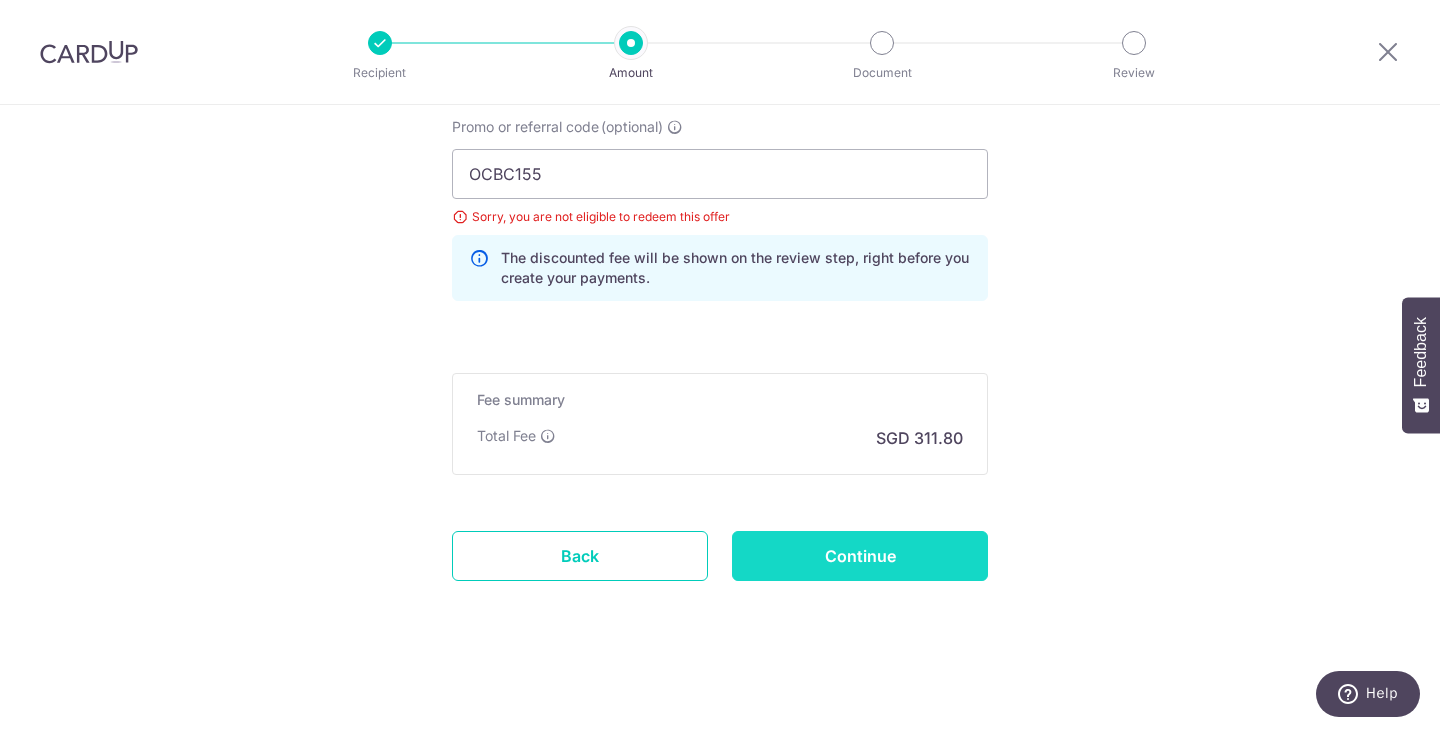 click on "Continue" at bounding box center [860, 556] 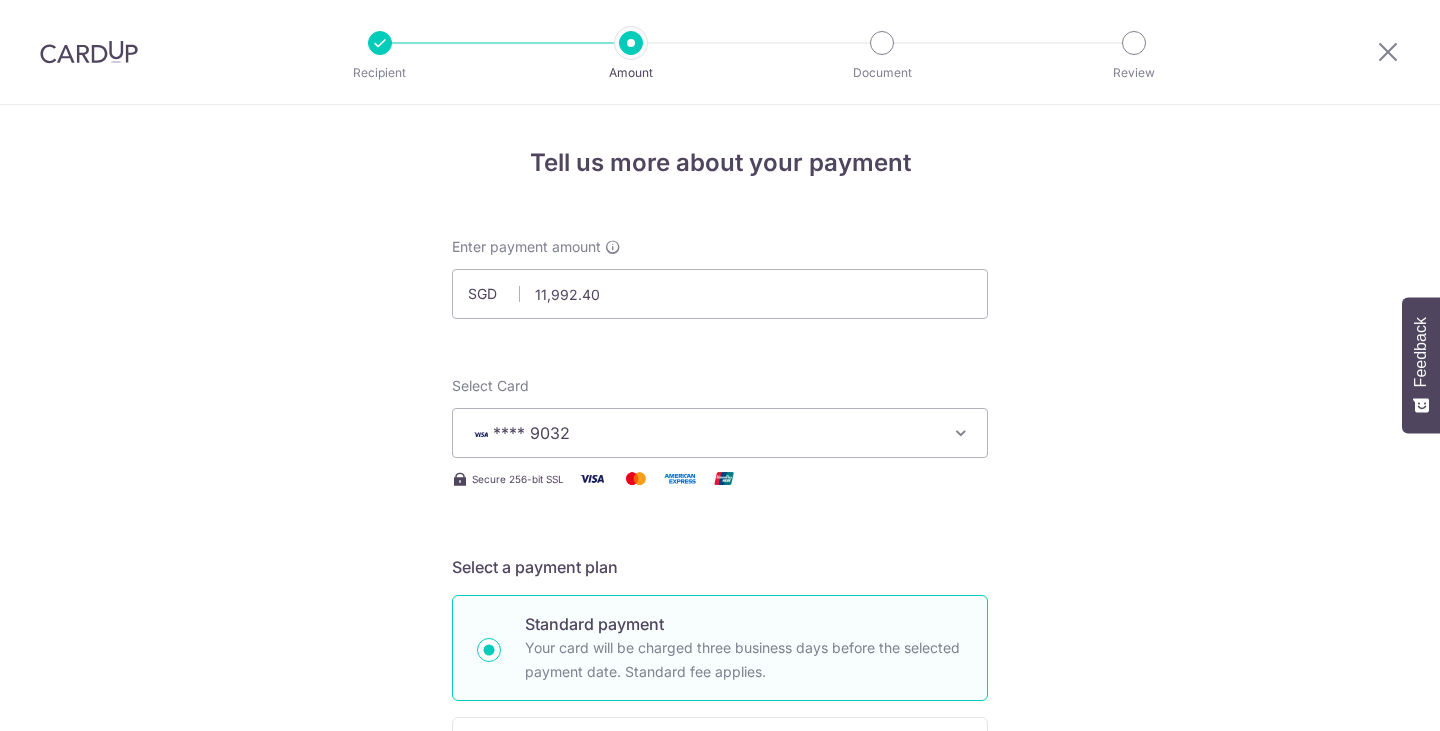 scroll, scrollTop: 0, scrollLeft: 0, axis: both 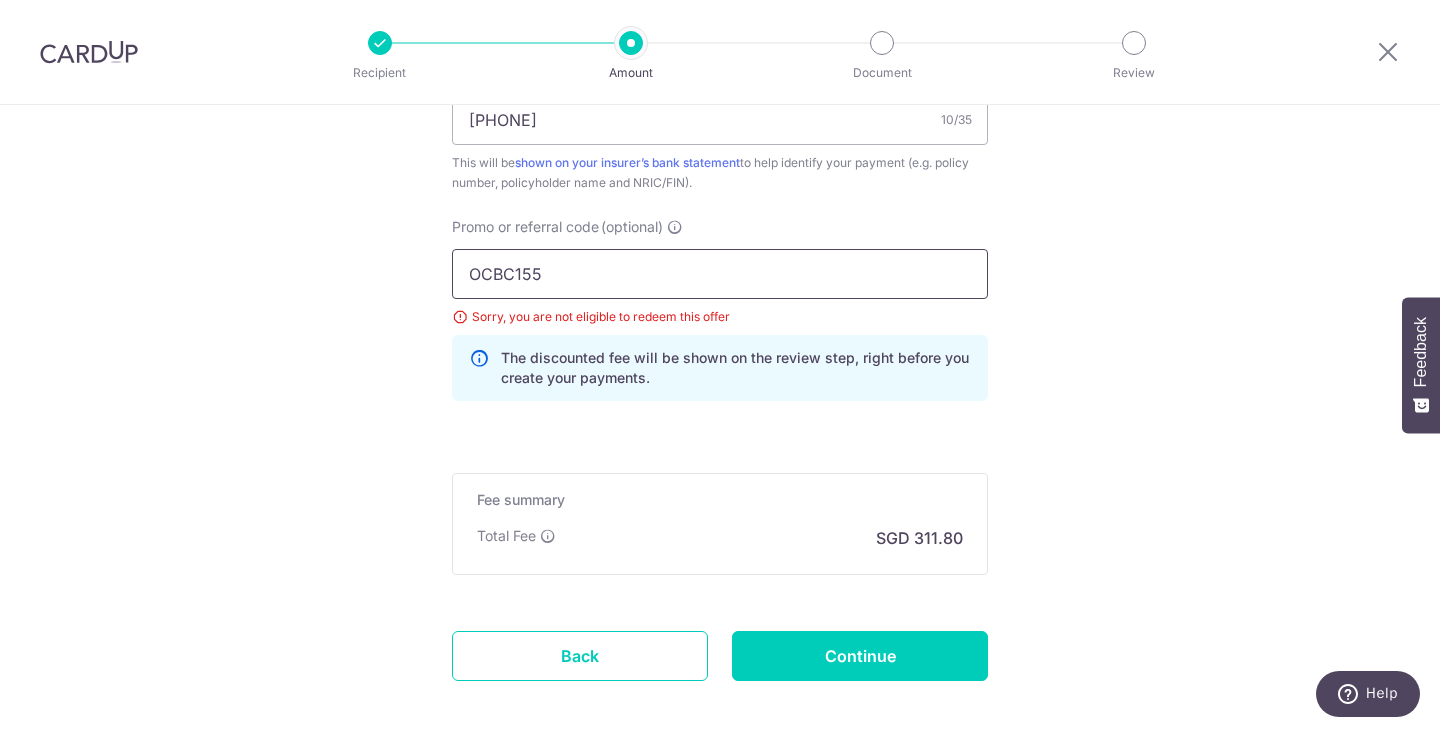 drag, startPoint x: 592, startPoint y: 286, endPoint x: 407, endPoint y: 282, distance: 185.04324 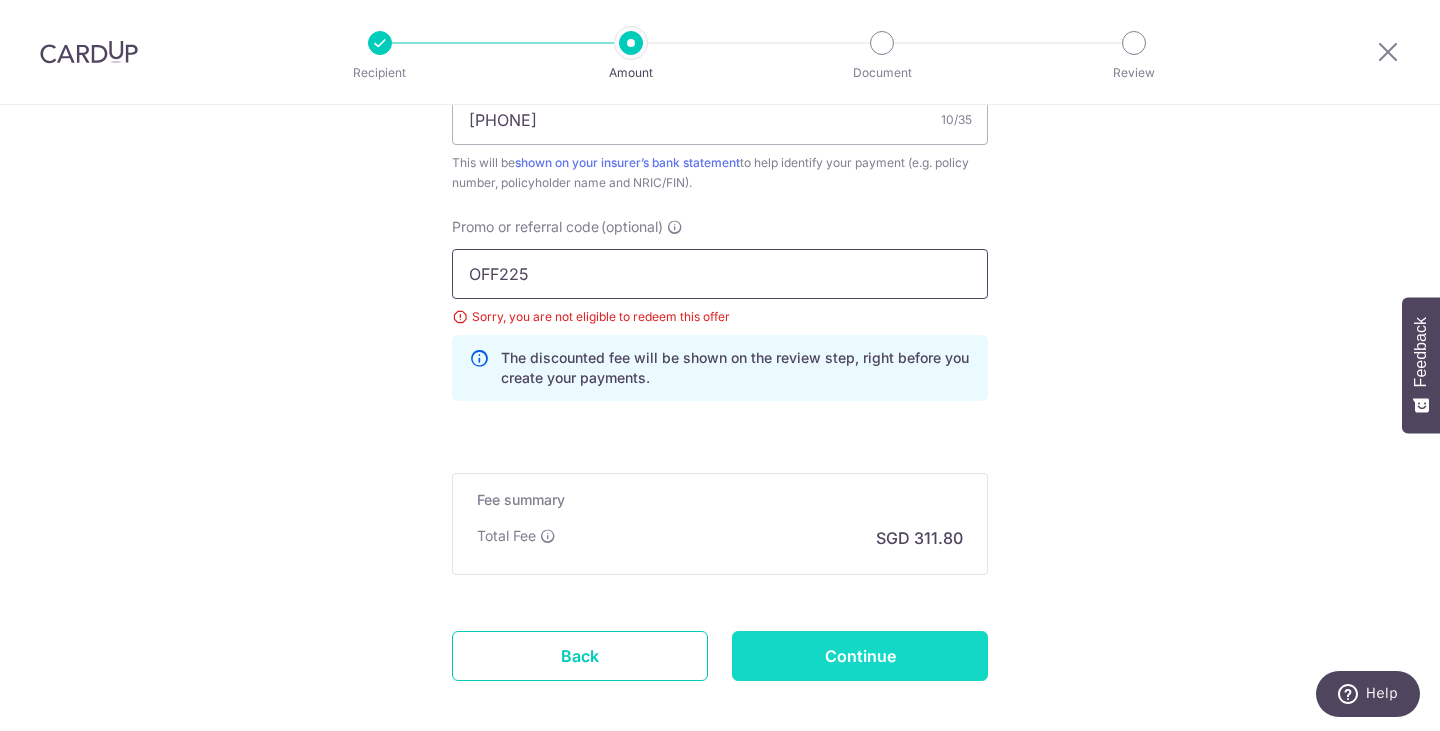 type on "OFF225" 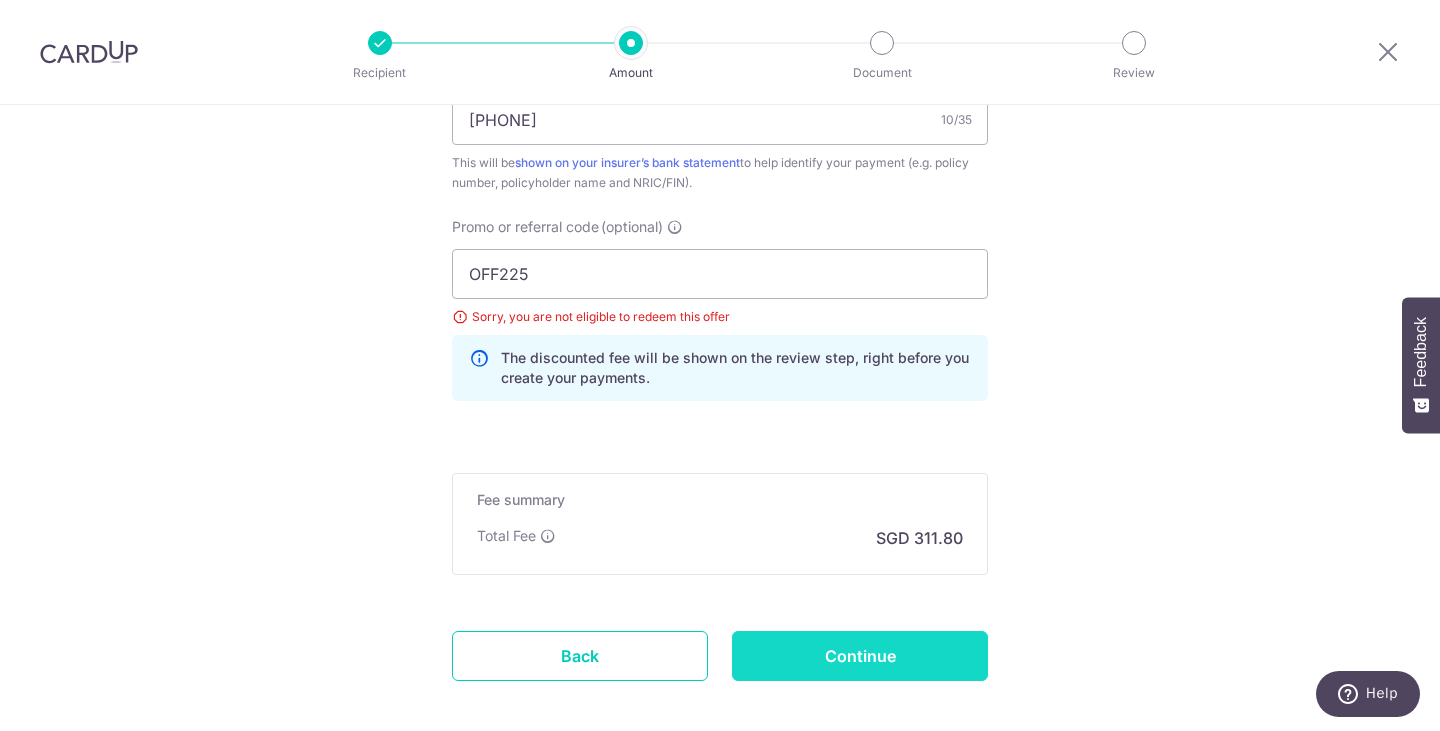 click on "Continue" at bounding box center (860, 656) 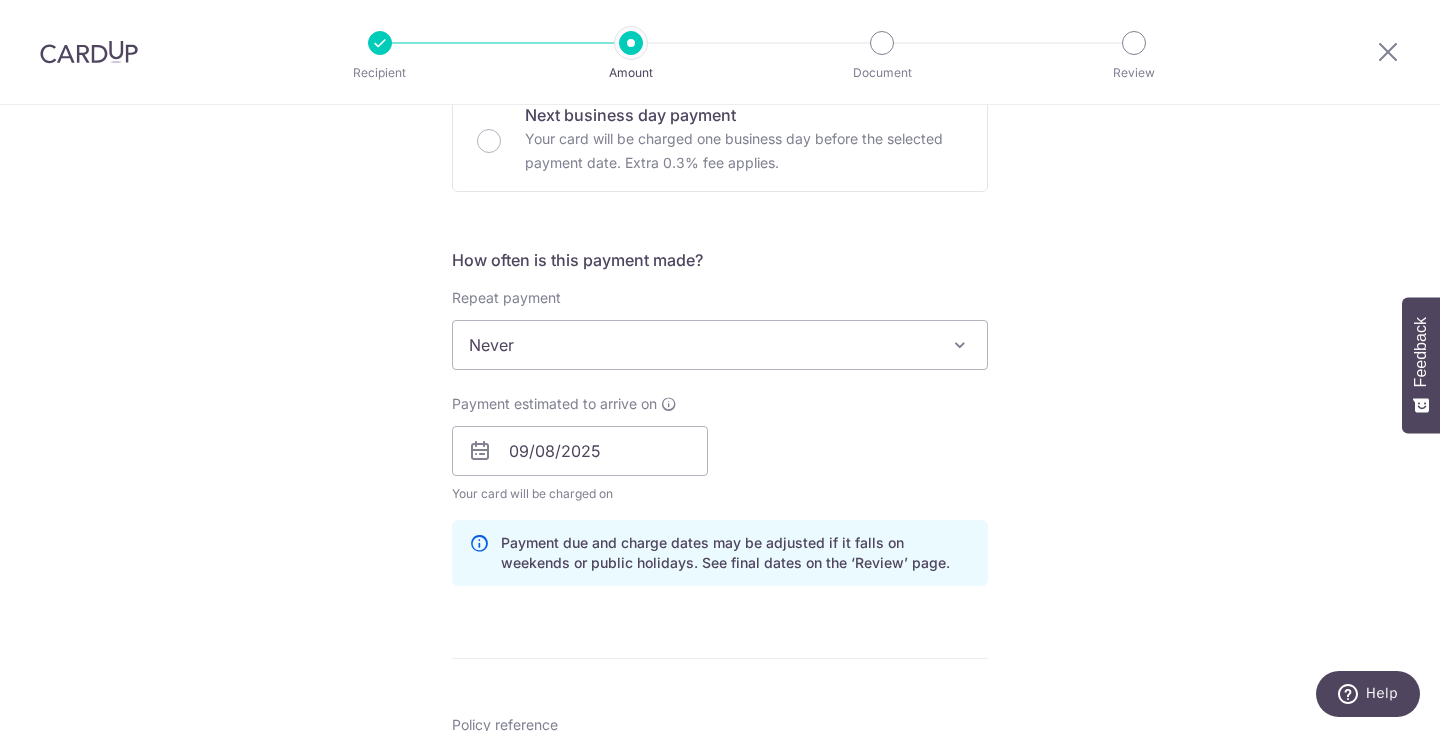 scroll, scrollTop: 483, scrollLeft: 0, axis: vertical 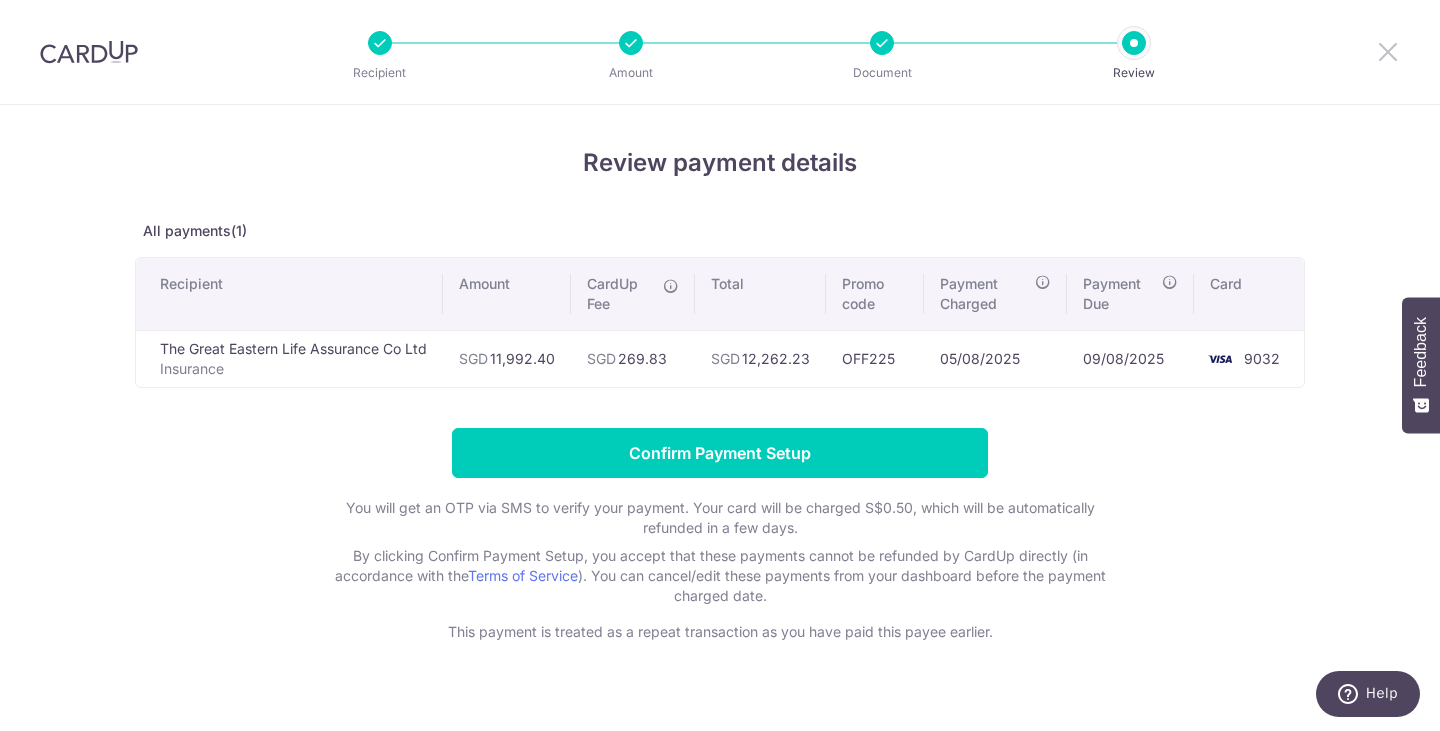 click at bounding box center (1388, 51) 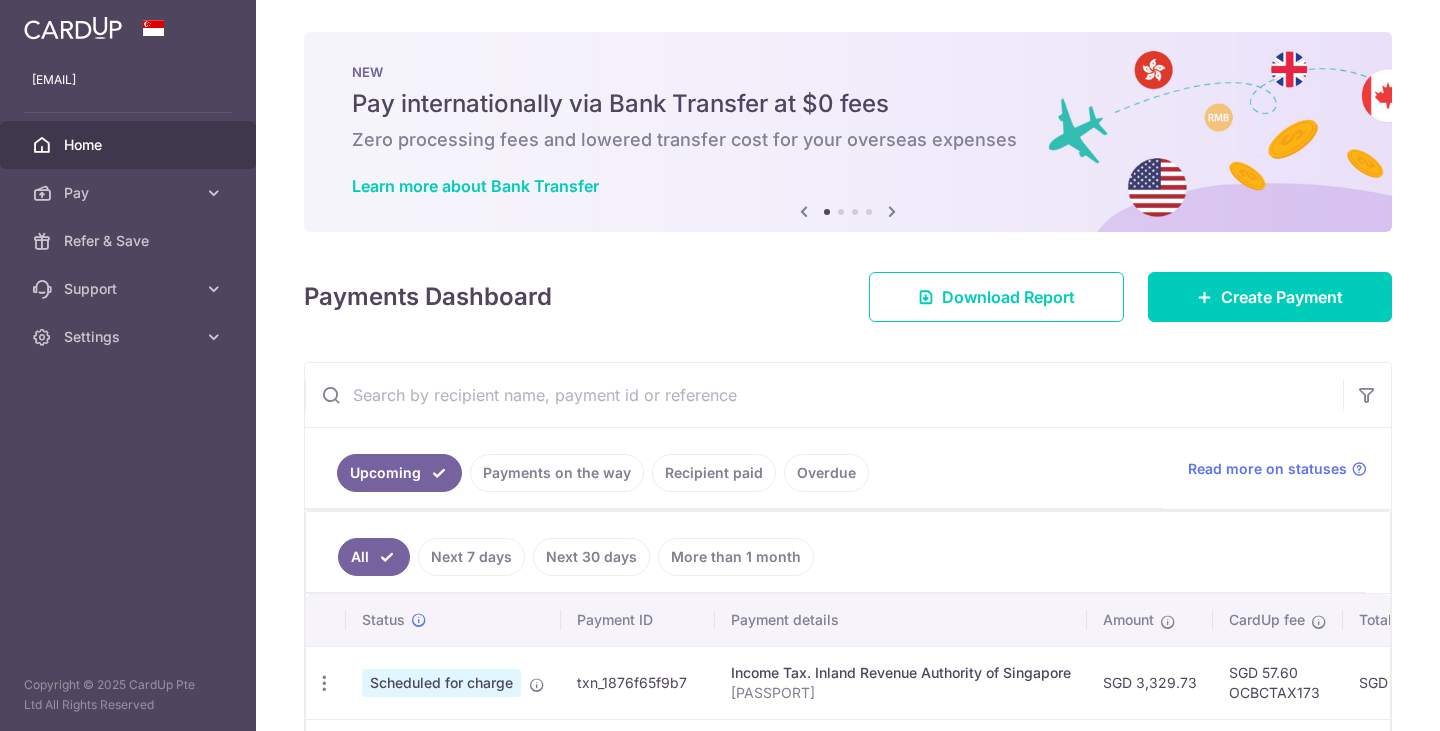 scroll, scrollTop: 0, scrollLeft: 0, axis: both 